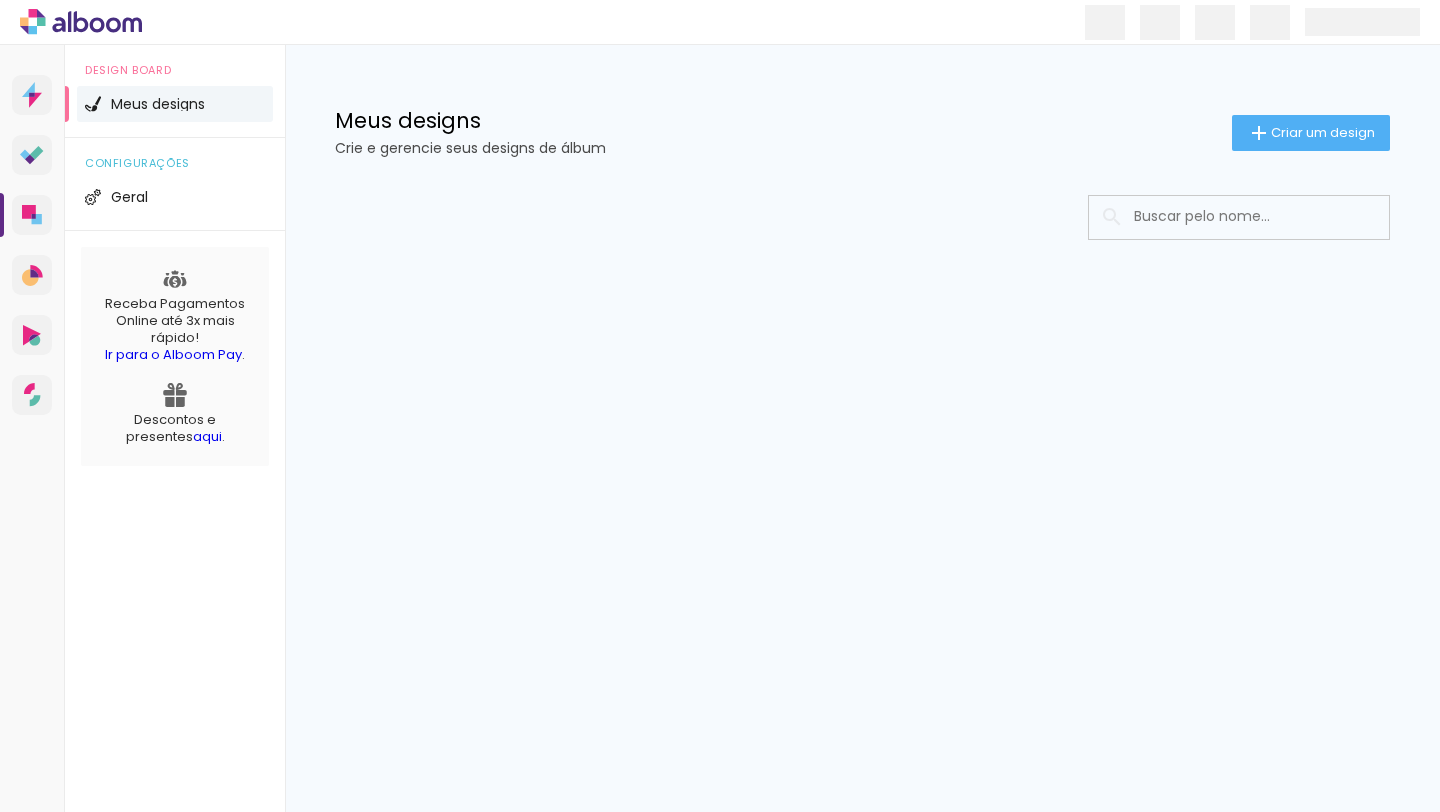 scroll, scrollTop: 0, scrollLeft: 0, axis: both 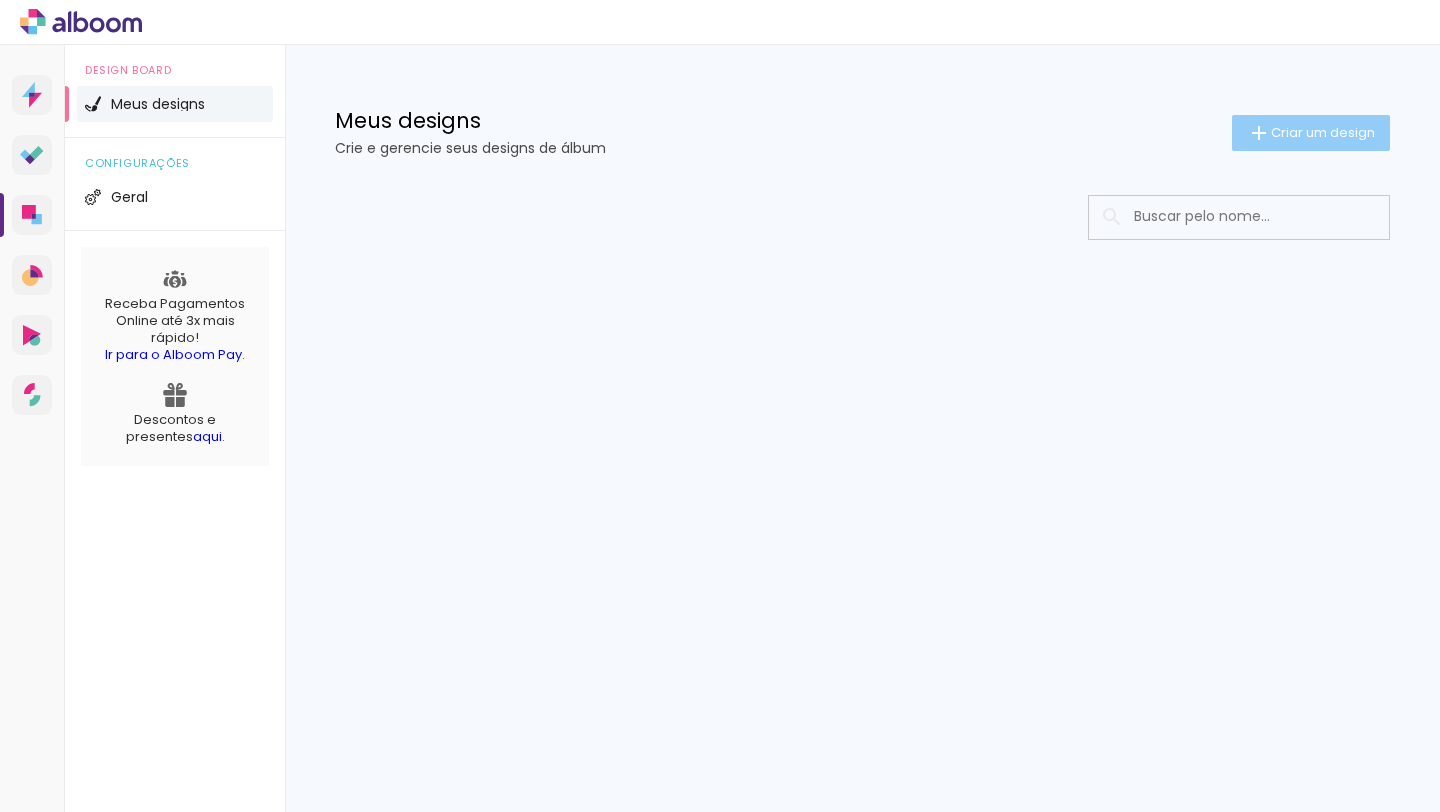 click 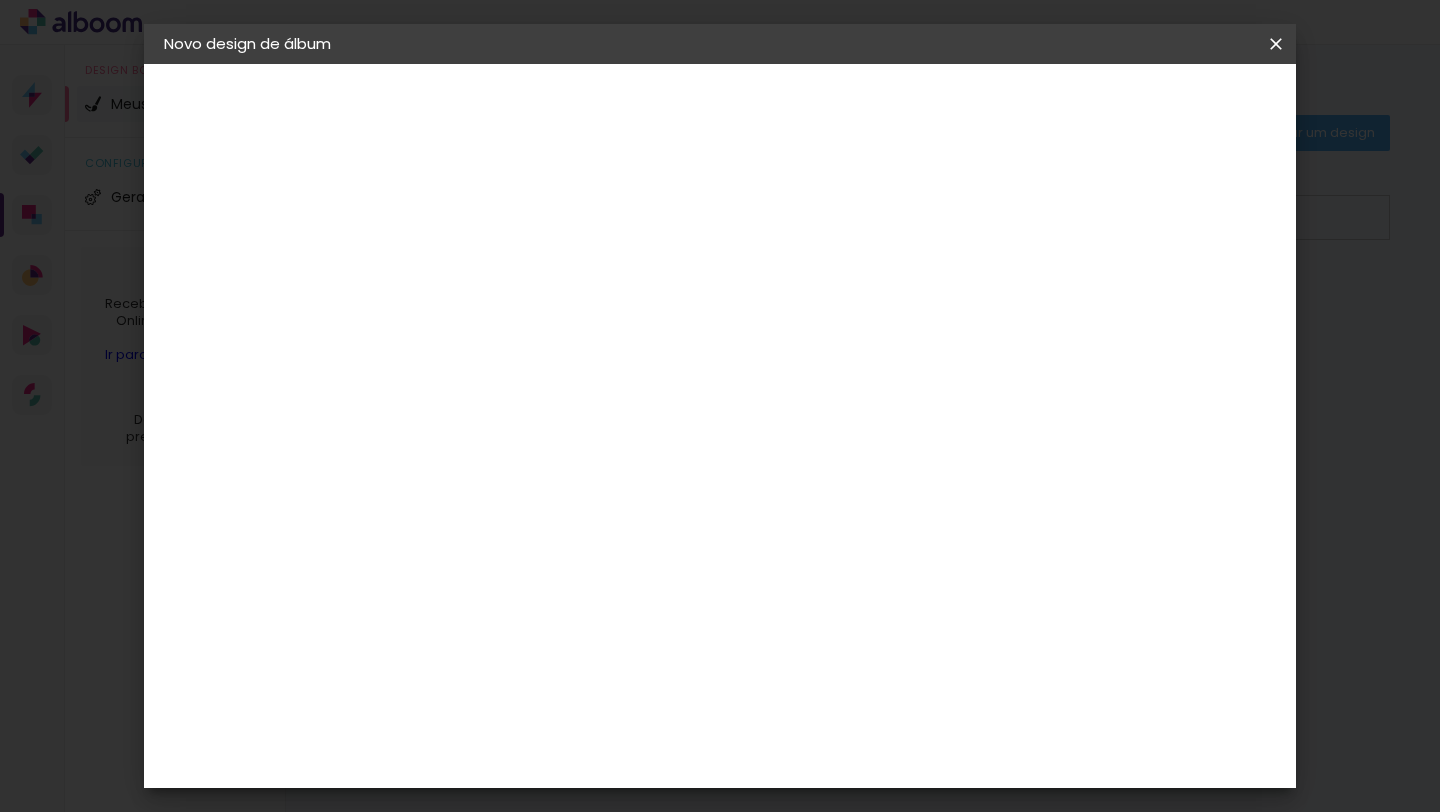 click at bounding box center (491, 268) 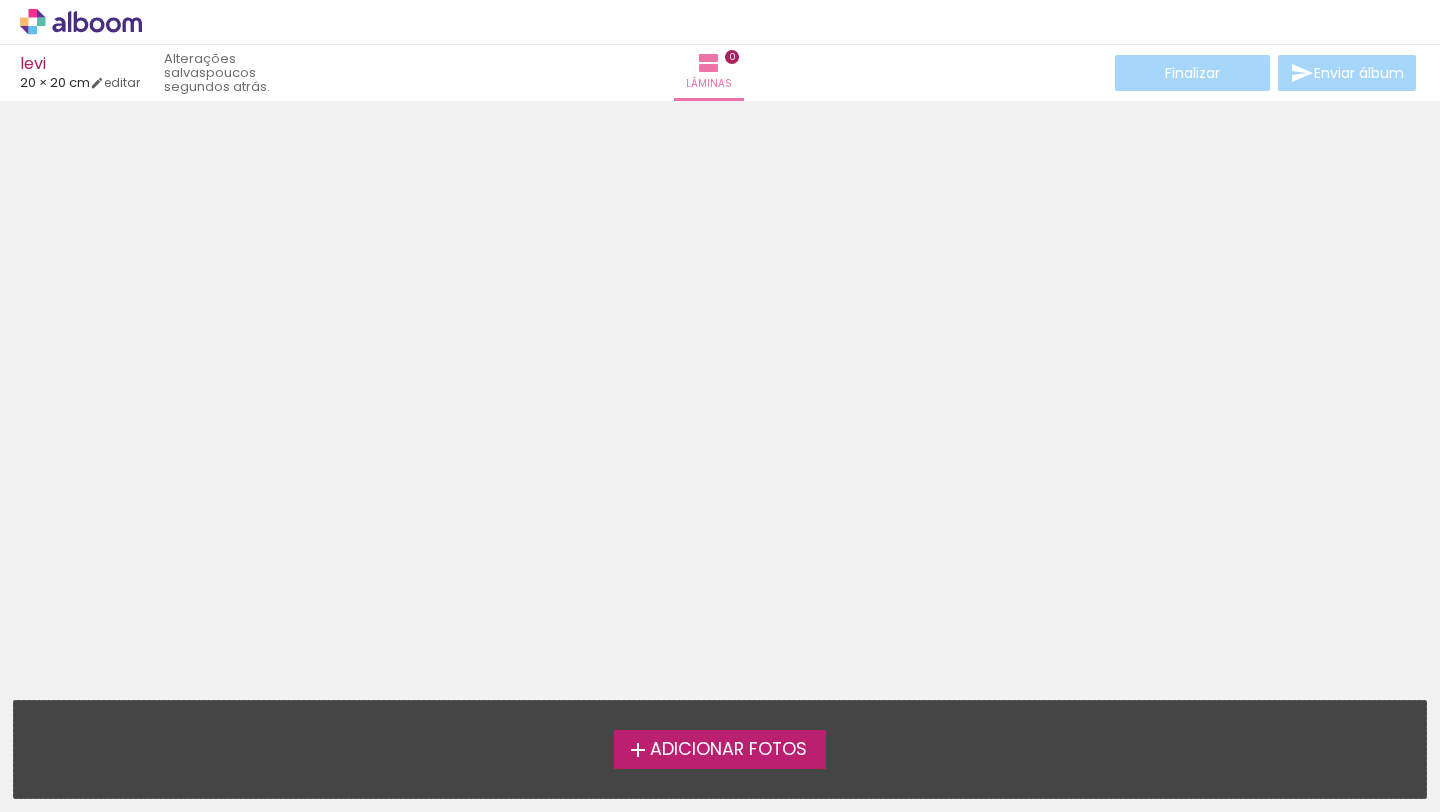 click on "Adicionar Fotos" at bounding box center [728, 750] 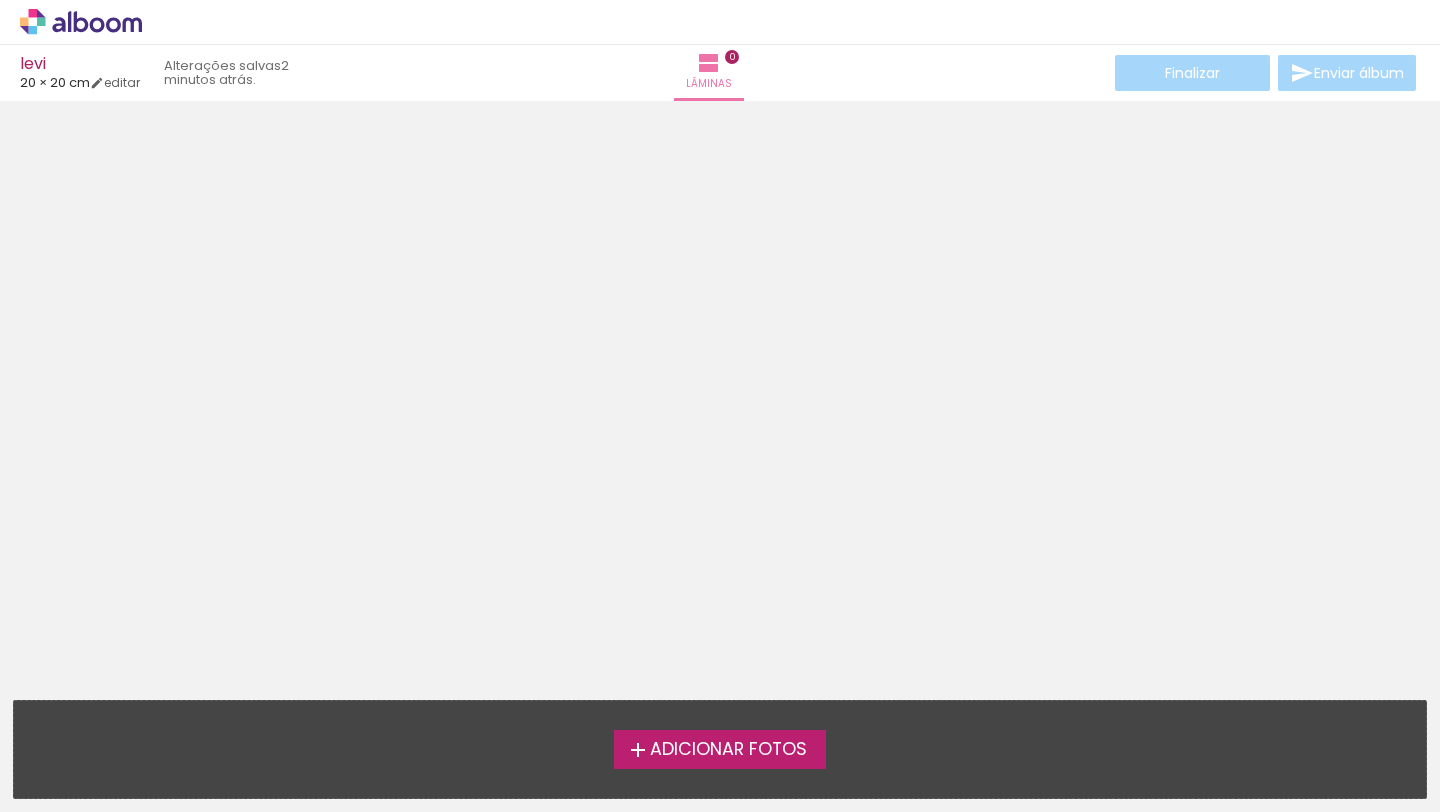 click on "Adicionar Fotos" at bounding box center [728, 750] 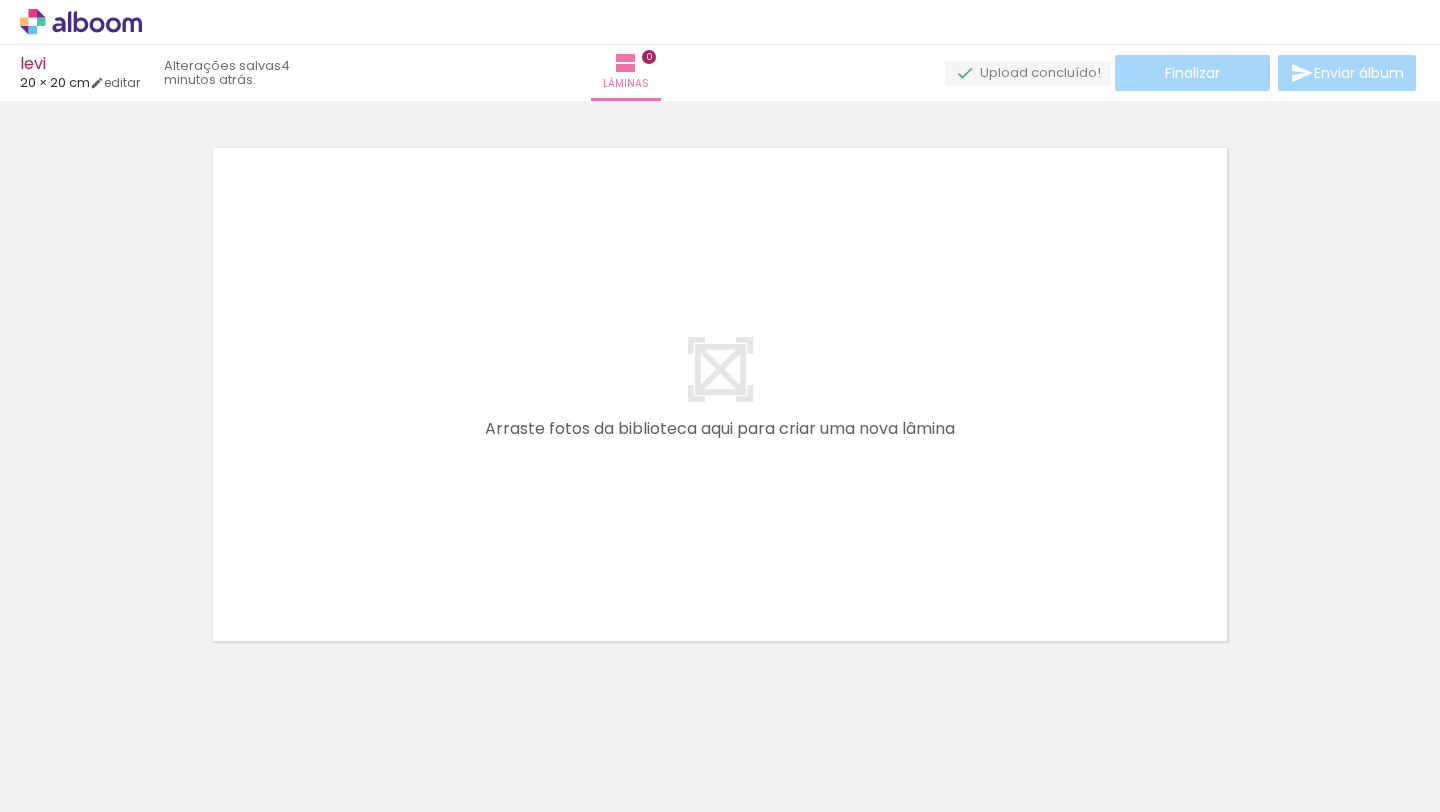 scroll, scrollTop: 25, scrollLeft: 0, axis: vertical 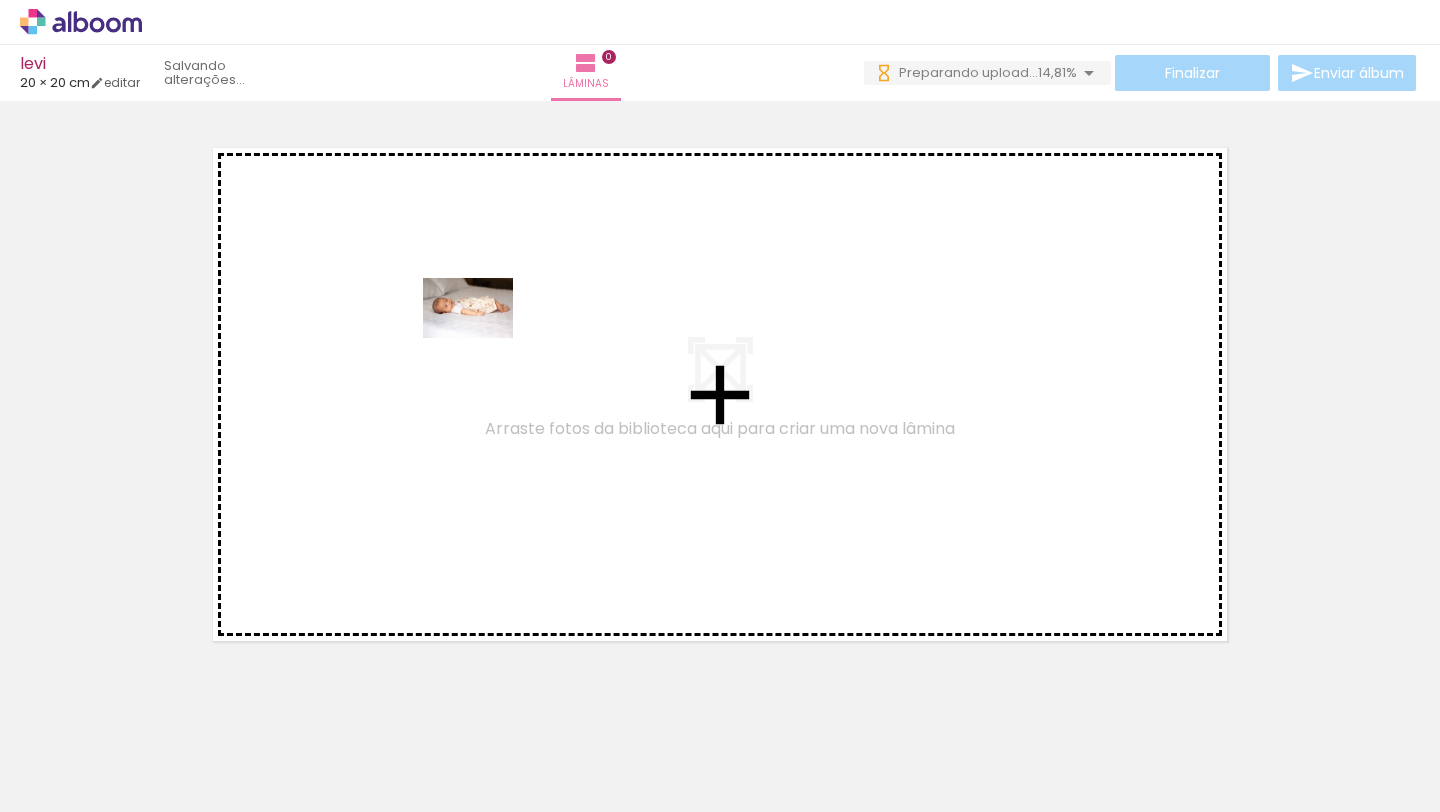 drag, startPoint x: 193, startPoint y: 759, endPoint x: 483, endPoint y: 338, distance: 511.2152 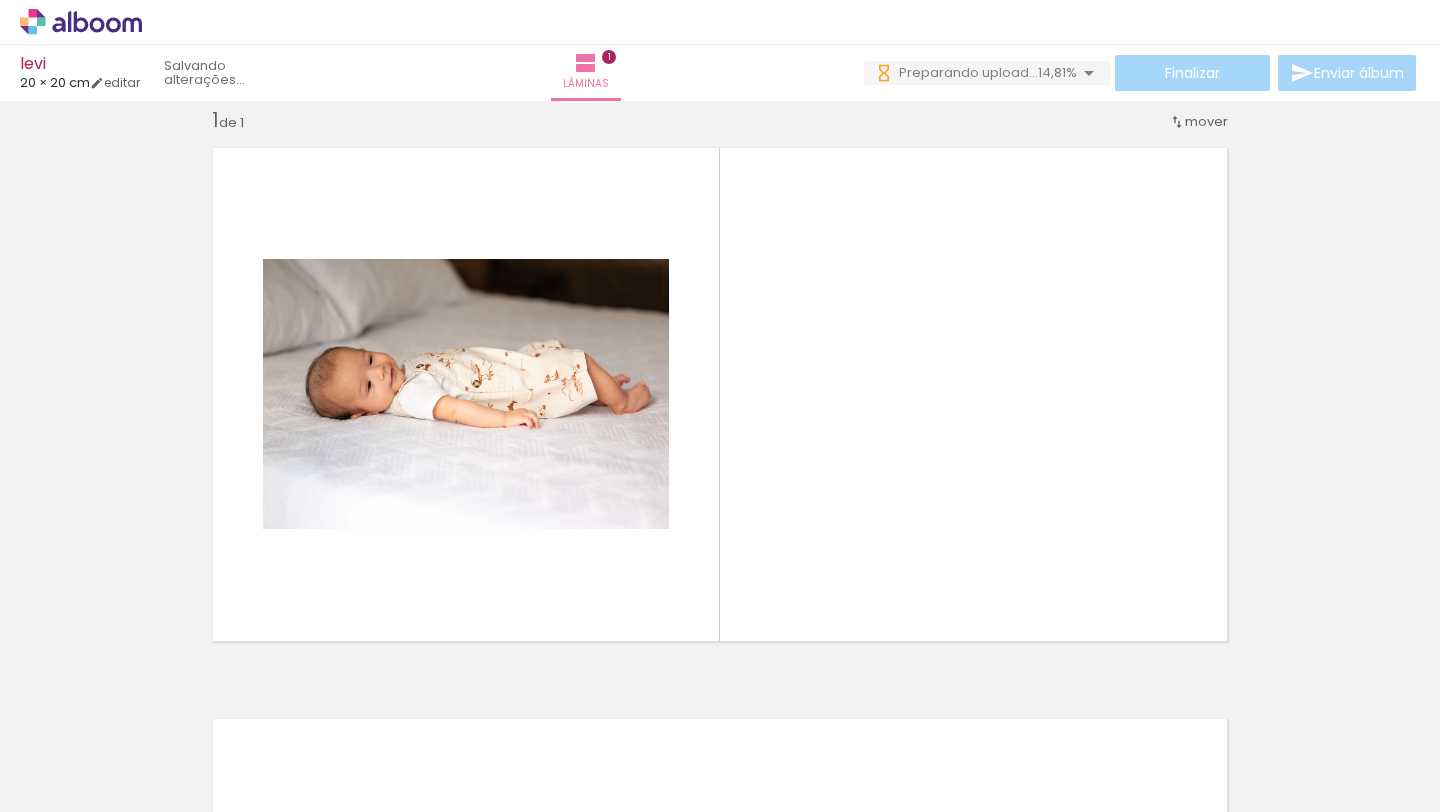scroll, scrollTop: 25, scrollLeft: 0, axis: vertical 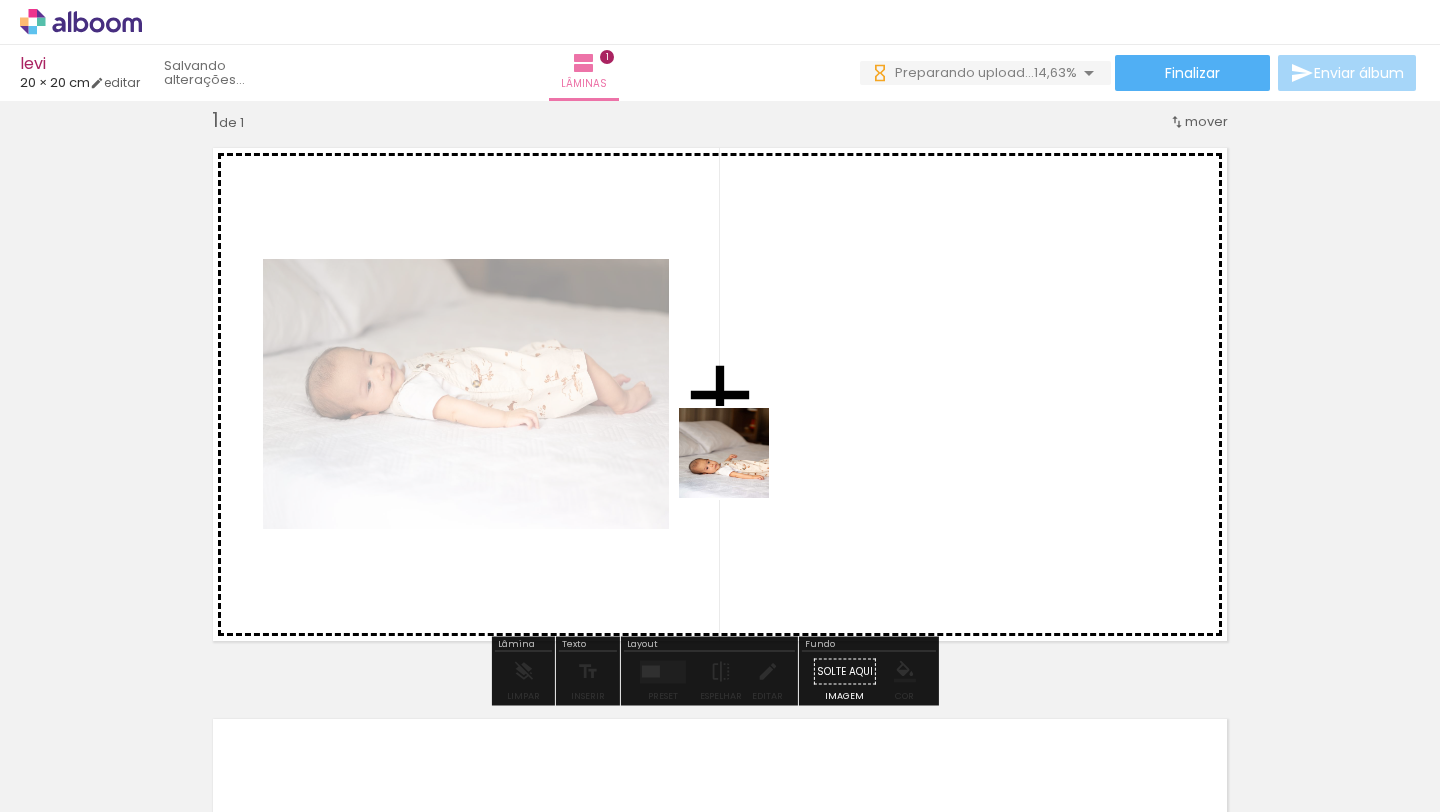 drag, startPoint x: 314, startPoint y: 757, endPoint x: 828, endPoint y: 392, distance: 630.4133 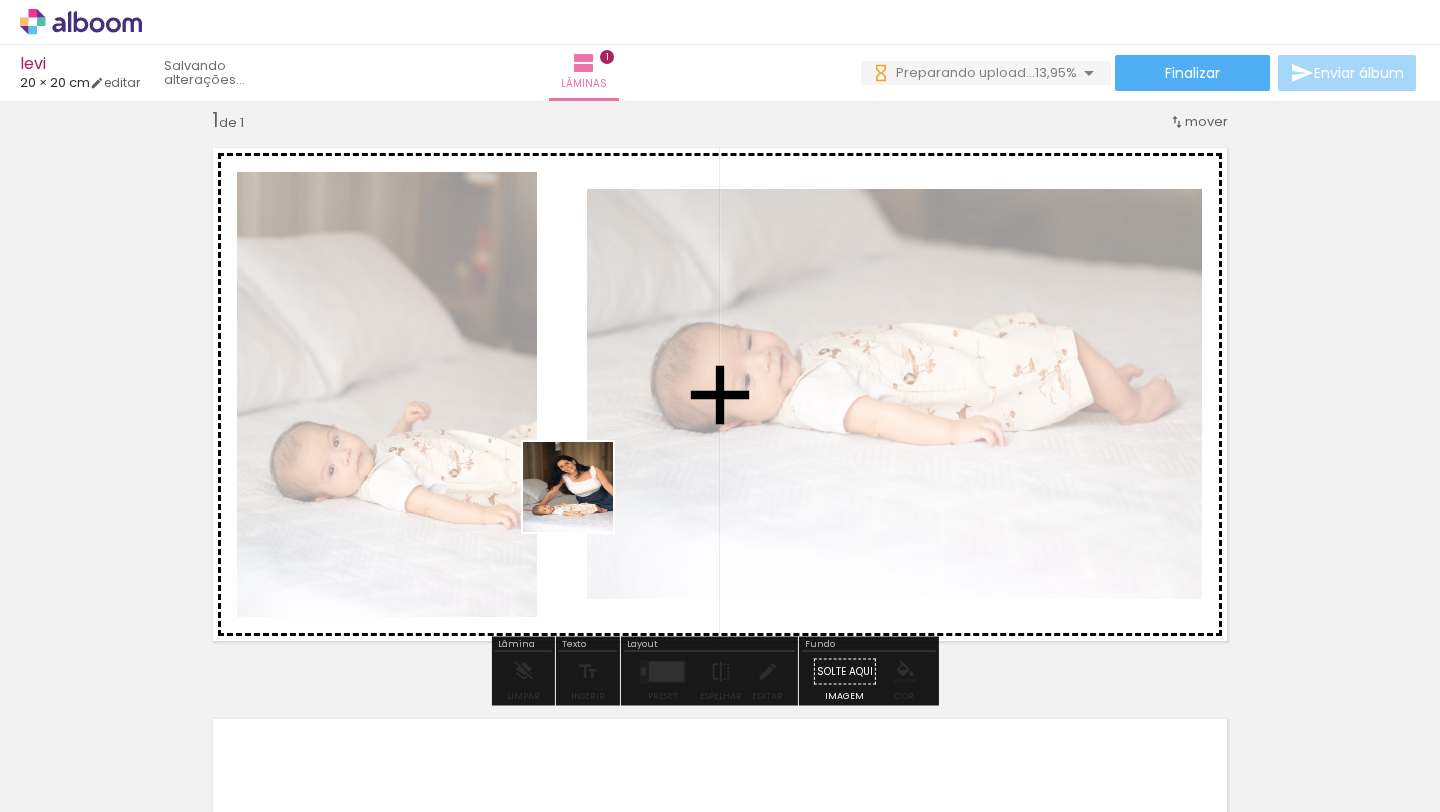 drag, startPoint x: 451, startPoint y: 763, endPoint x: 594, endPoint y: 466, distance: 329.63312 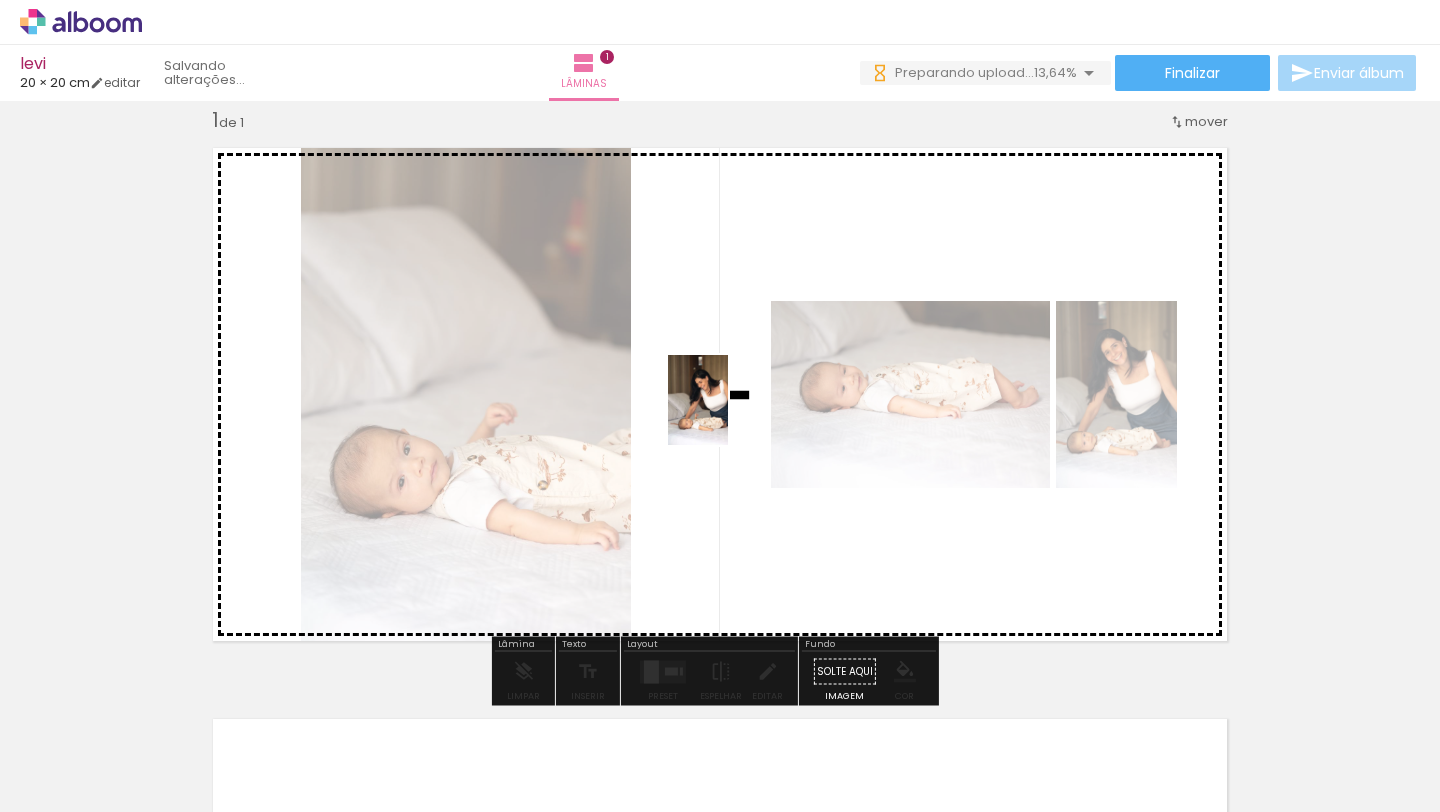 drag, startPoint x: 564, startPoint y: 726, endPoint x: 728, endPoint y: 415, distance: 351.5921 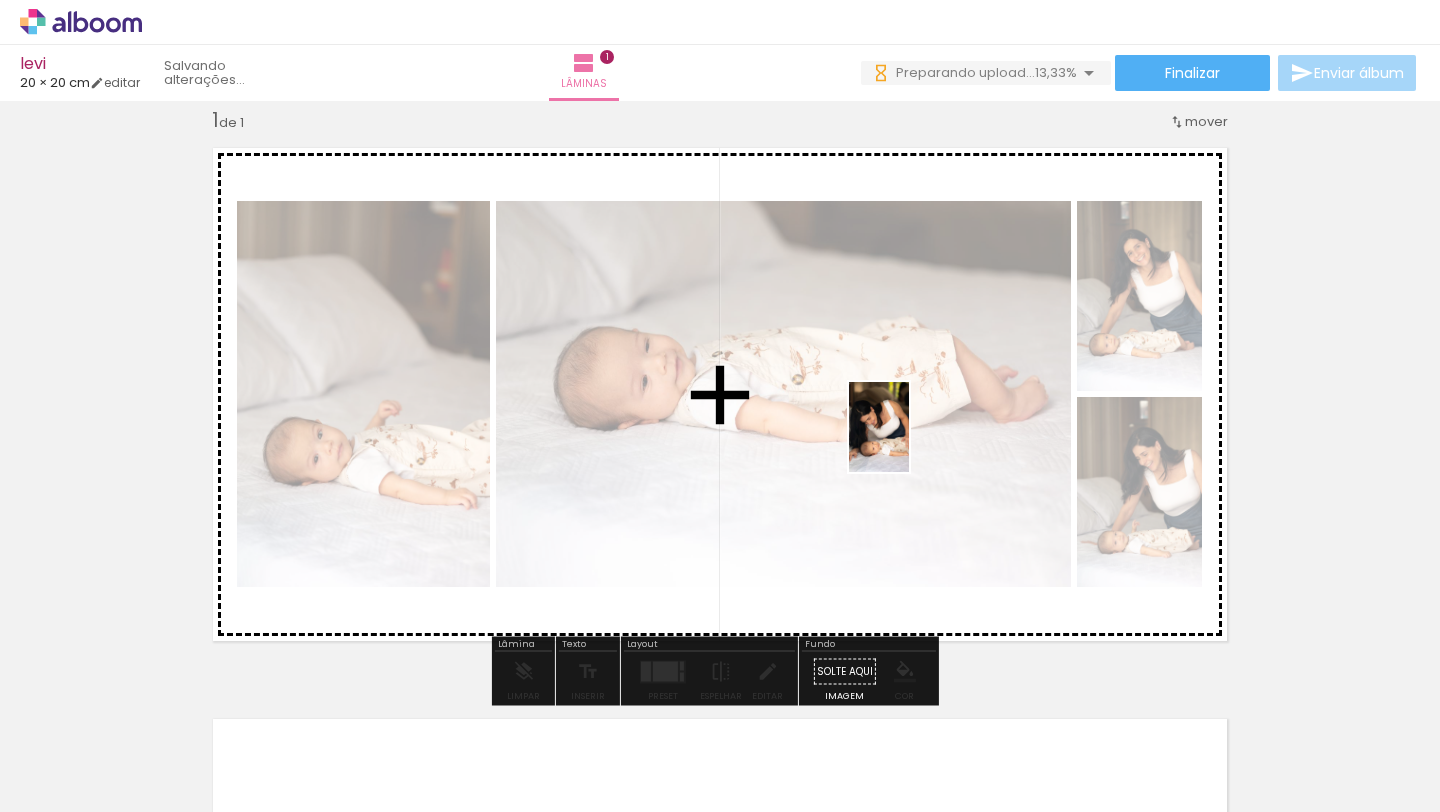 drag, startPoint x: 660, startPoint y: 752, endPoint x: 909, endPoint y: 442, distance: 397.61917 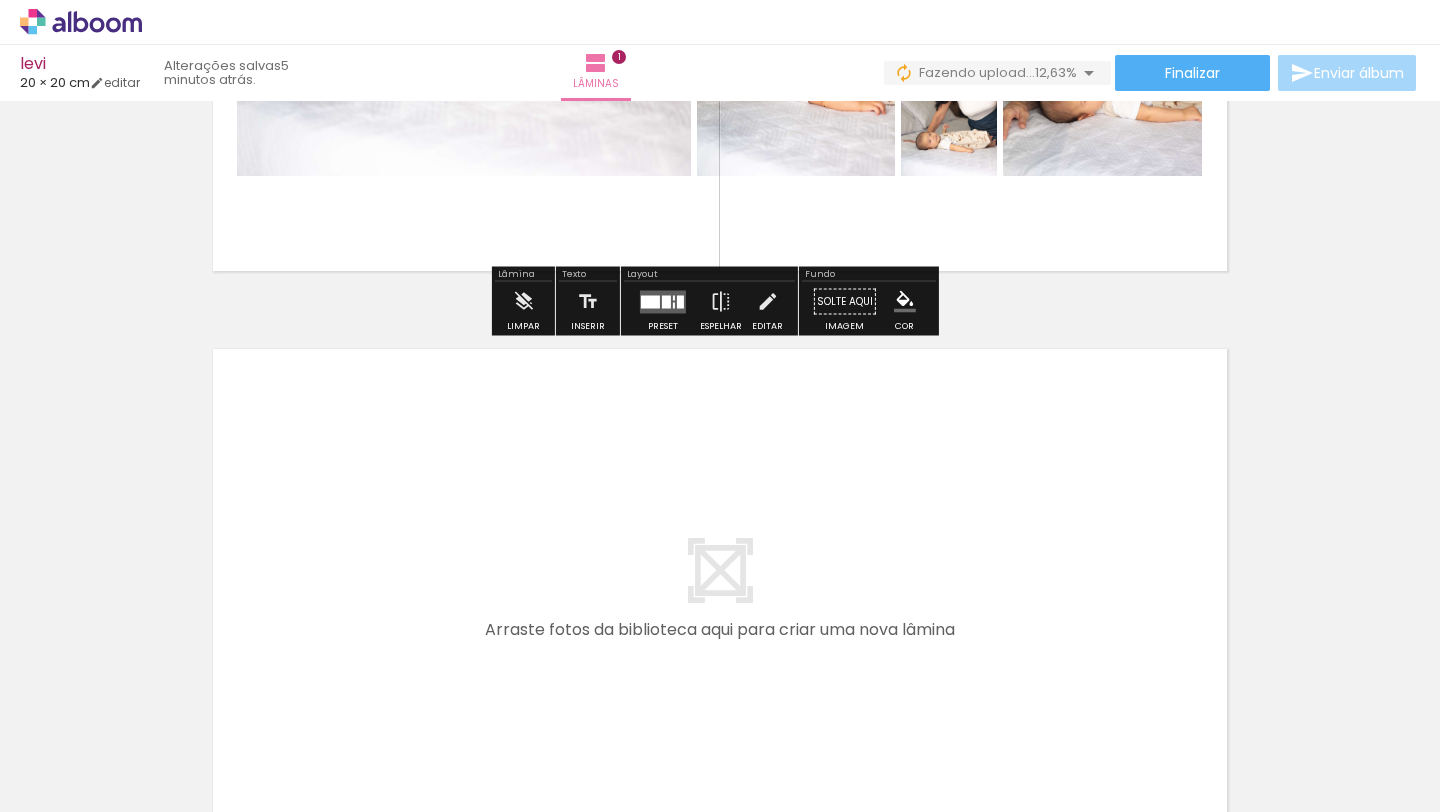 scroll, scrollTop: 435, scrollLeft: 0, axis: vertical 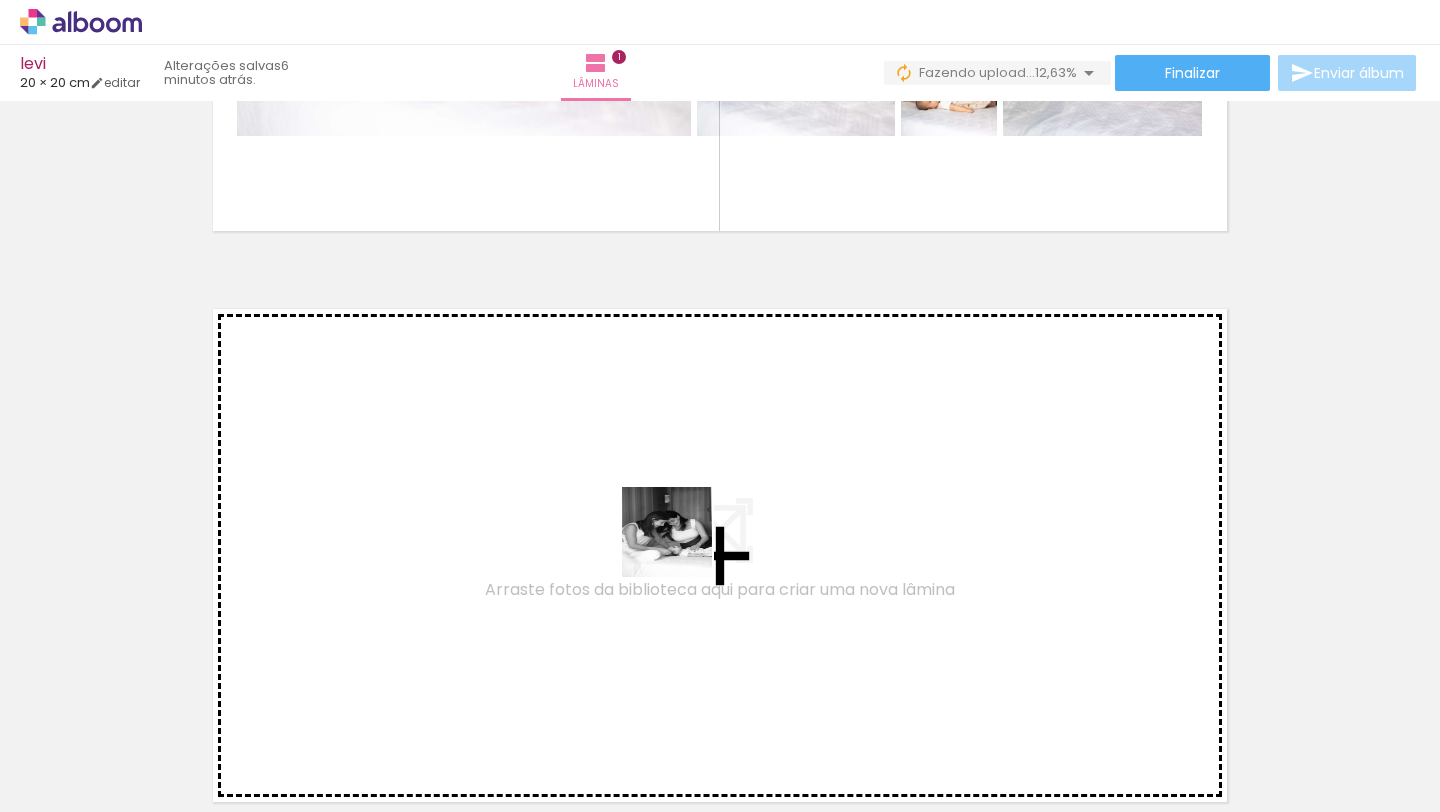 drag, startPoint x: 772, startPoint y: 752, endPoint x: 626, endPoint y: 436, distance: 348.0977 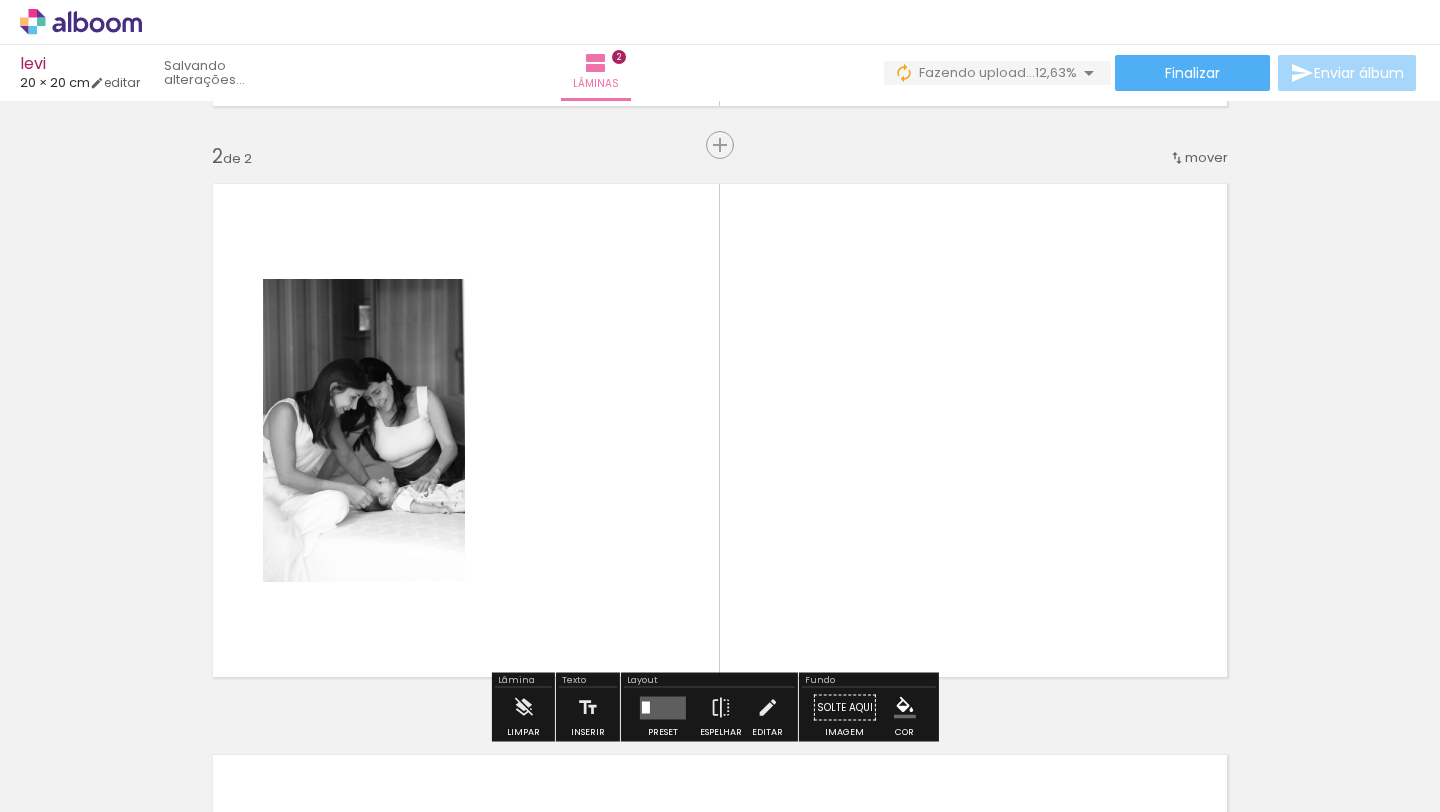 scroll, scrollTop: 596, scrollLeft: 0, axis: vertical 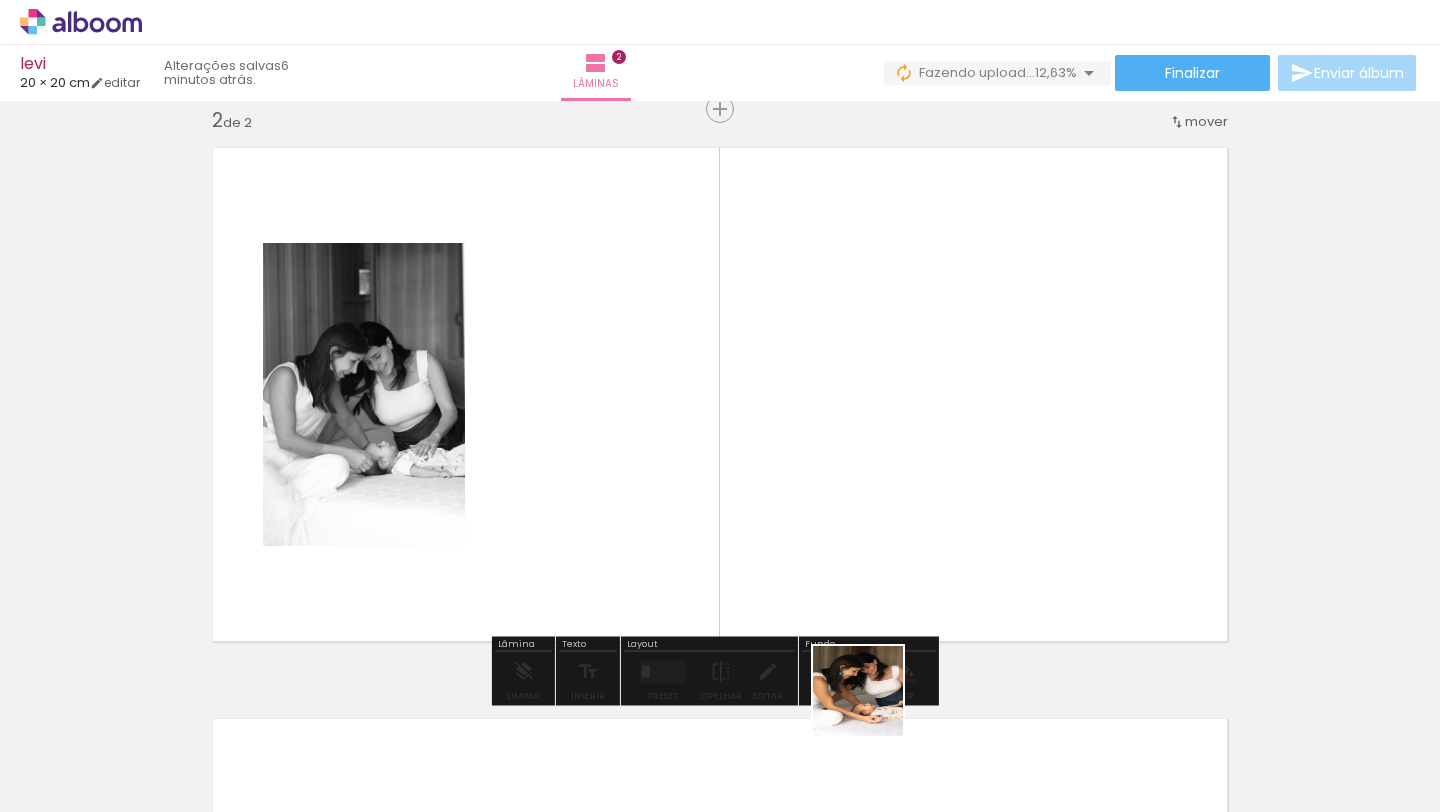 drag, startPoint x: 880, startPoint y: 755, endPoint x: 833, endPoint y: 538, distance: 222.03152 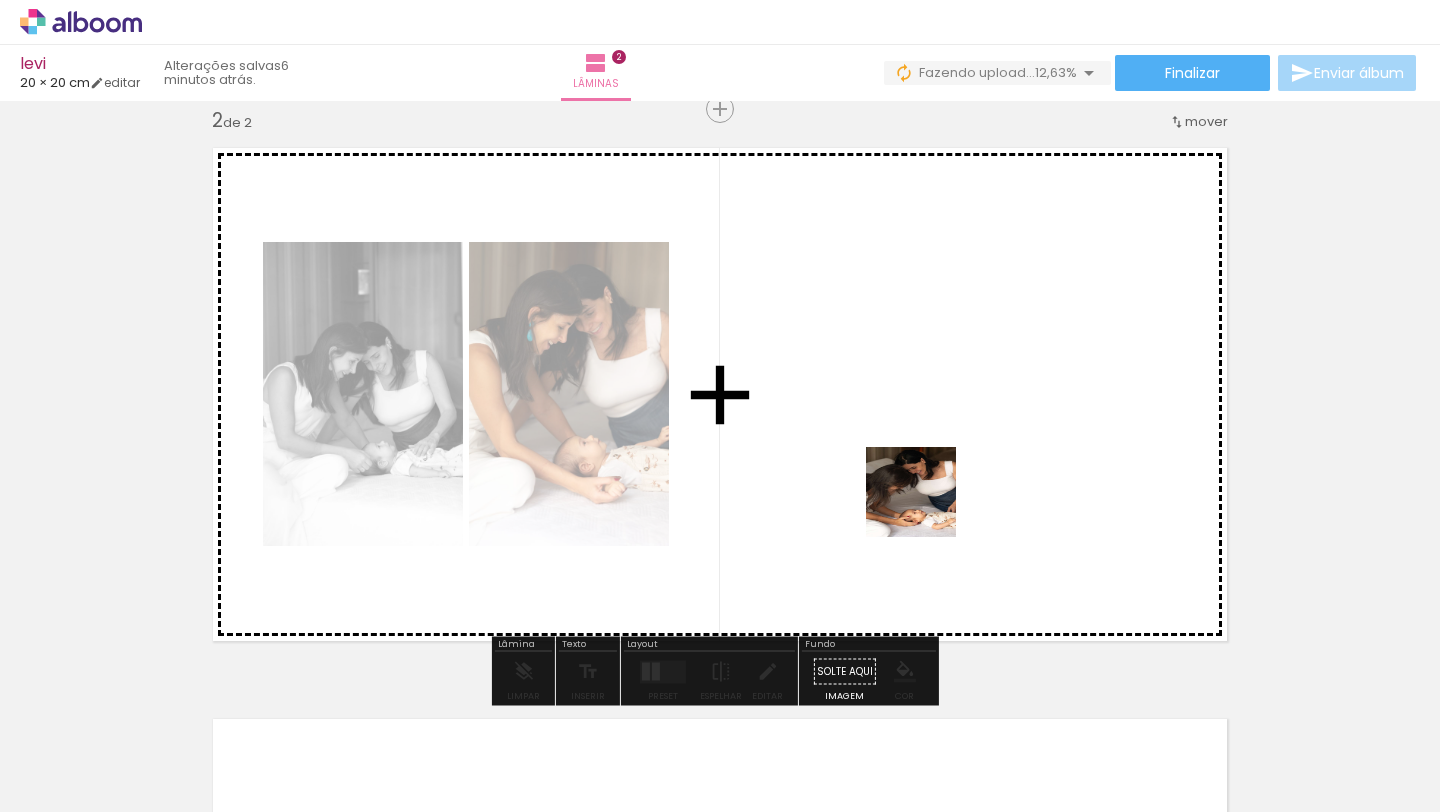drag, startPoint x: 993, startPoint y: 748, endPoint x: 906, endPoint y: 440, distance: 320.05154 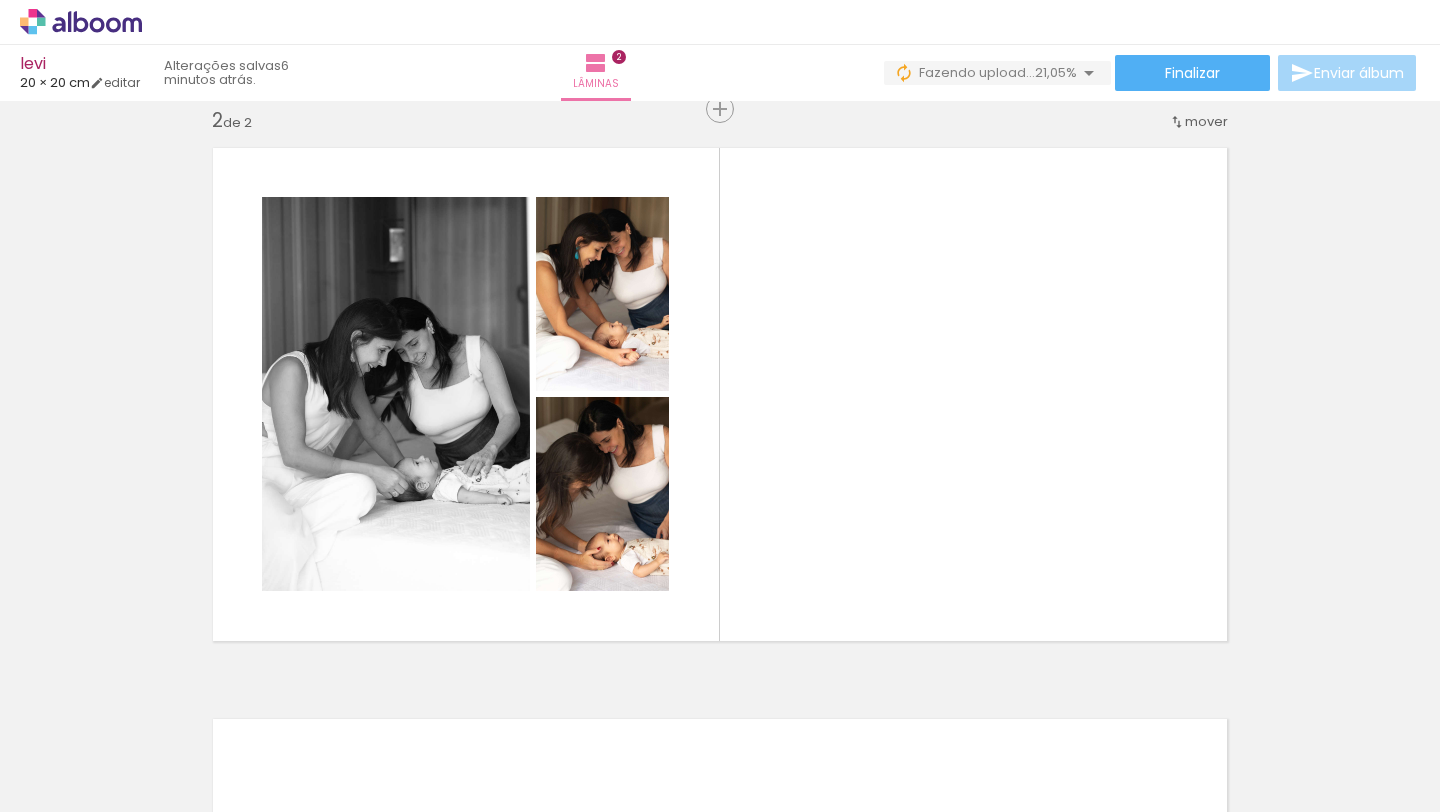 scroll, scrollTop: 0, scrollLeft: 2000, axis: horizontal 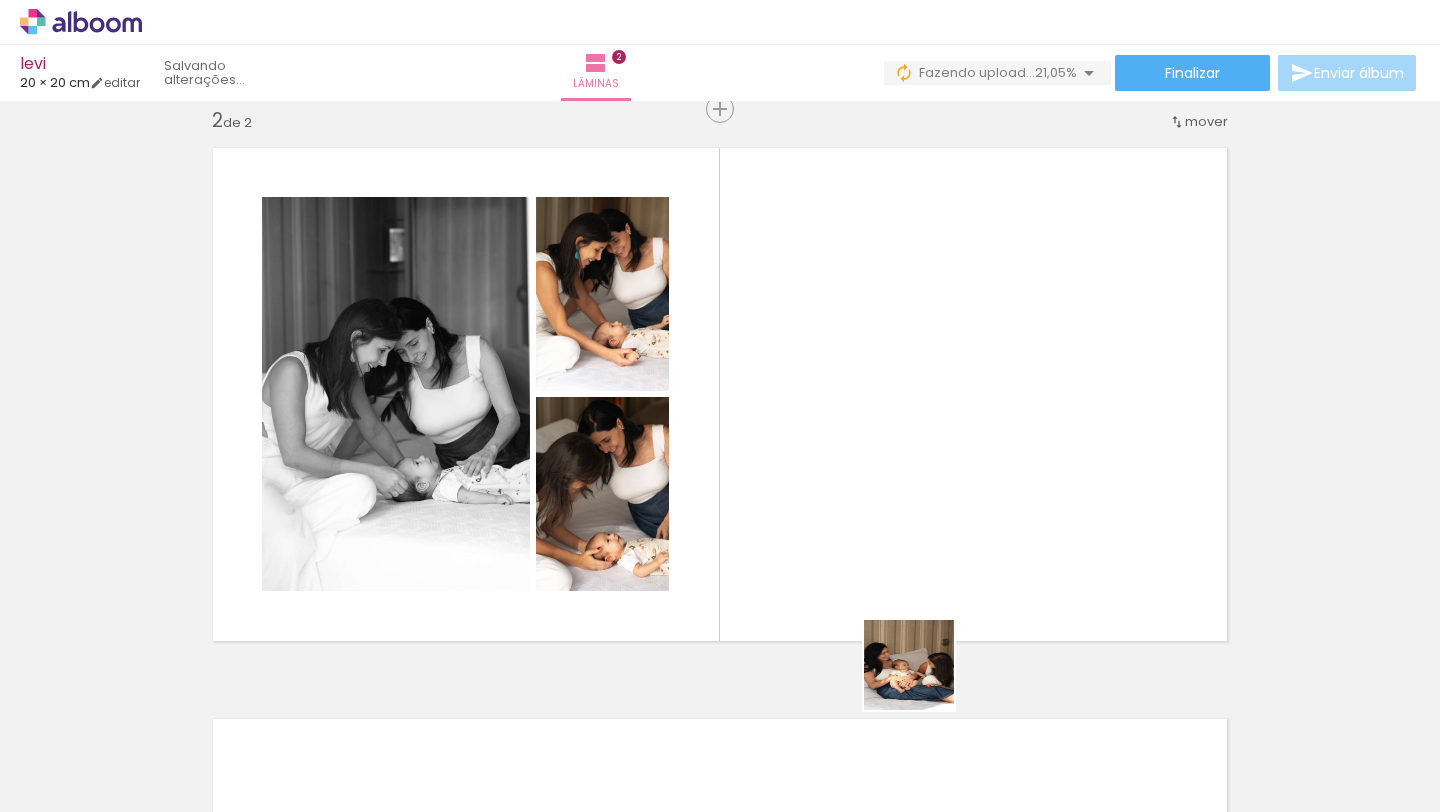 drag, startPoint x: 900, startPoint y: 757, endPoint x: 966, endPoint y: 386, distance: 376.8249 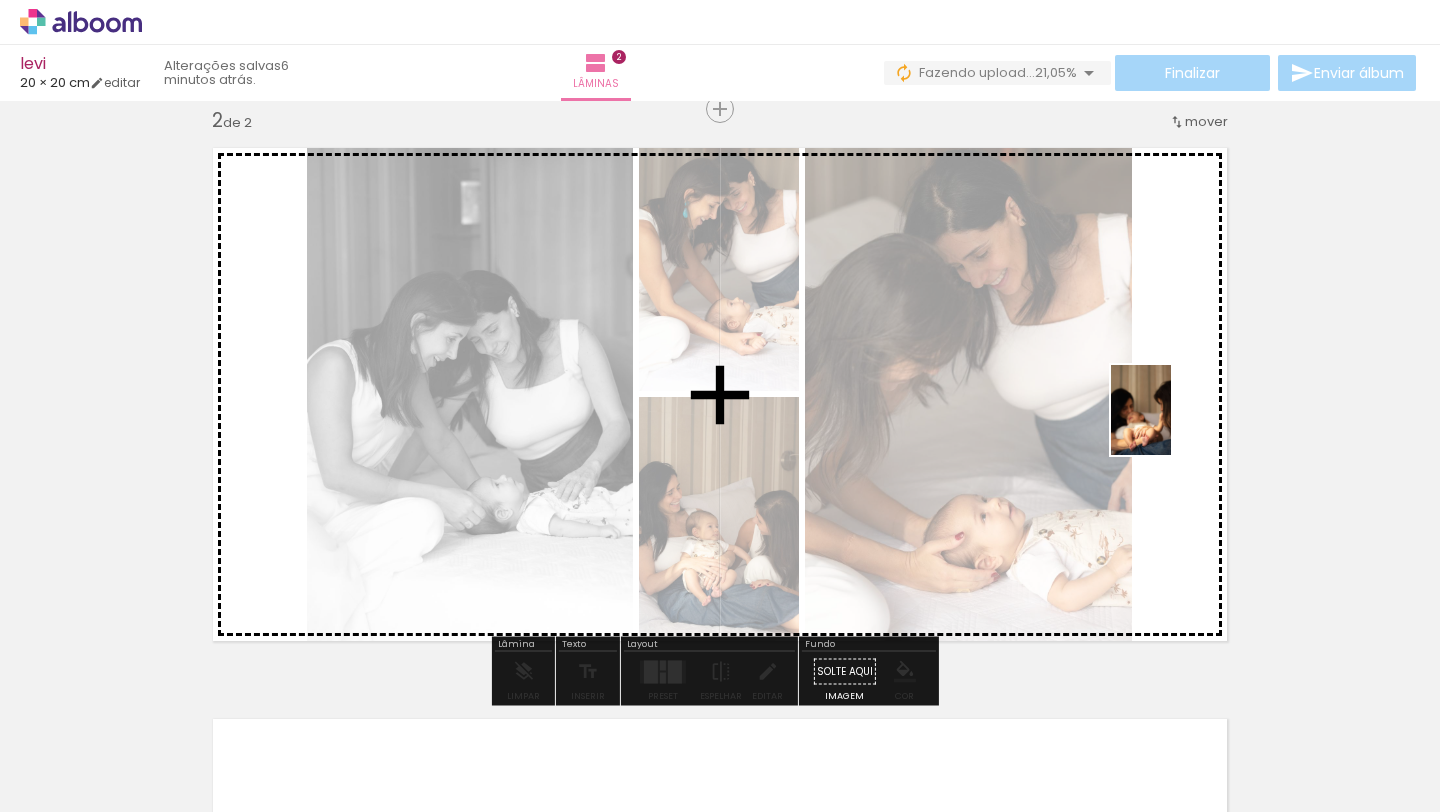 drag, startPoint x: 1015, startPoint y: 754, endPoint x: 1174, endPoint y: 423, distance: 367.20837 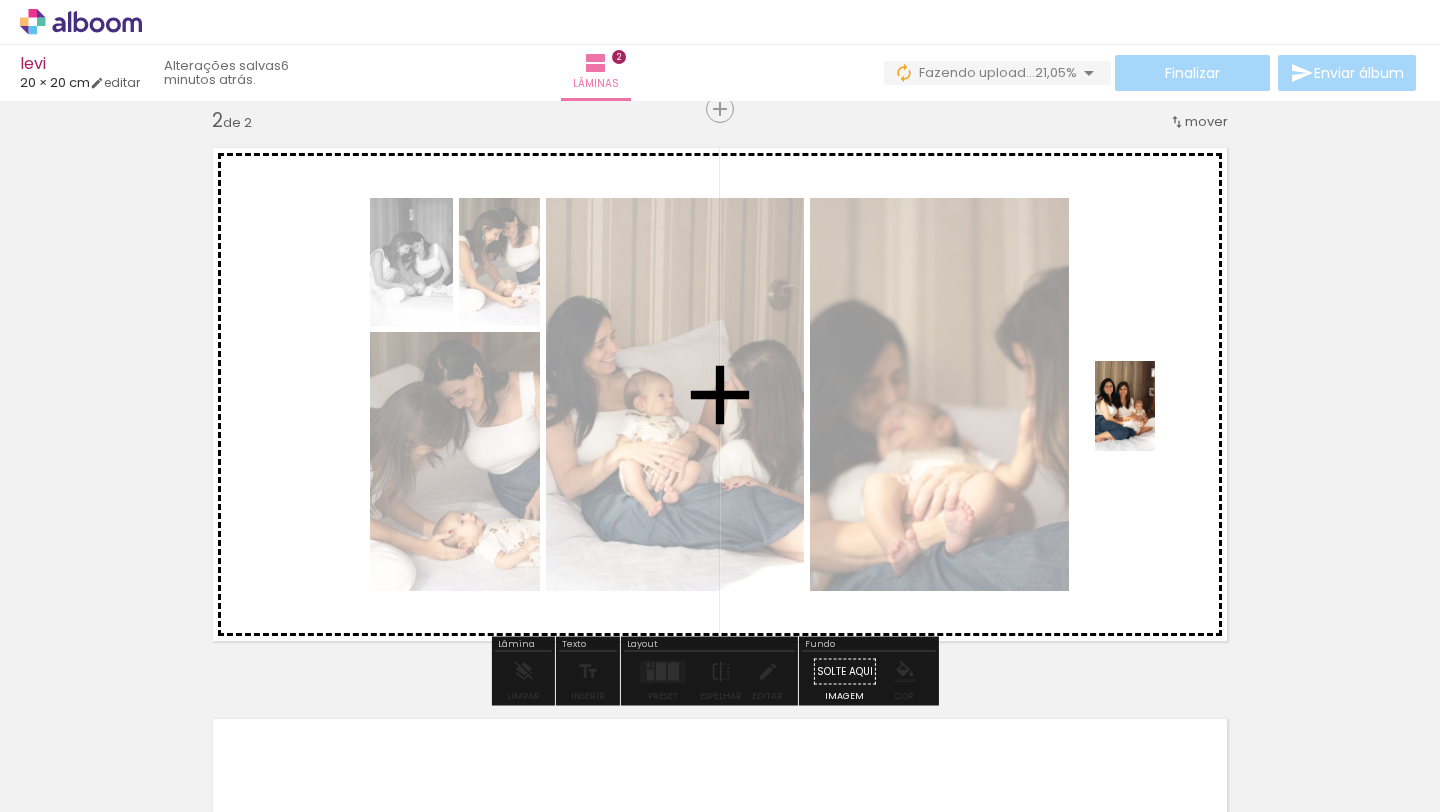 drag, startPoint x: 1124, startPoint y: 747, endPoint x: 1155, endPoint y: 421, distance: 327.4706 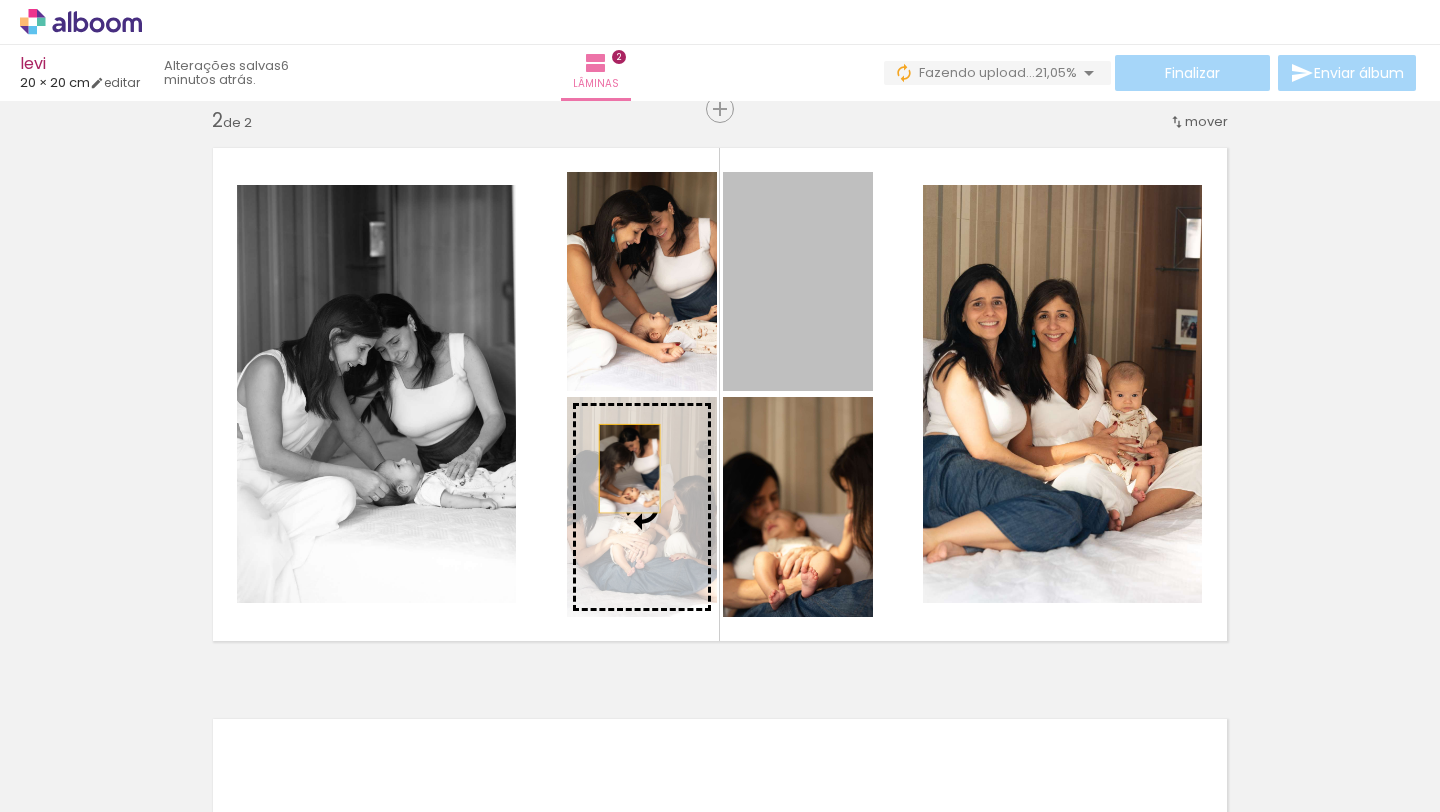 drag, startPoint x: 806, startPoint y: 277, endPoint x: 618, endPoint y: 482, distance: 278.15283 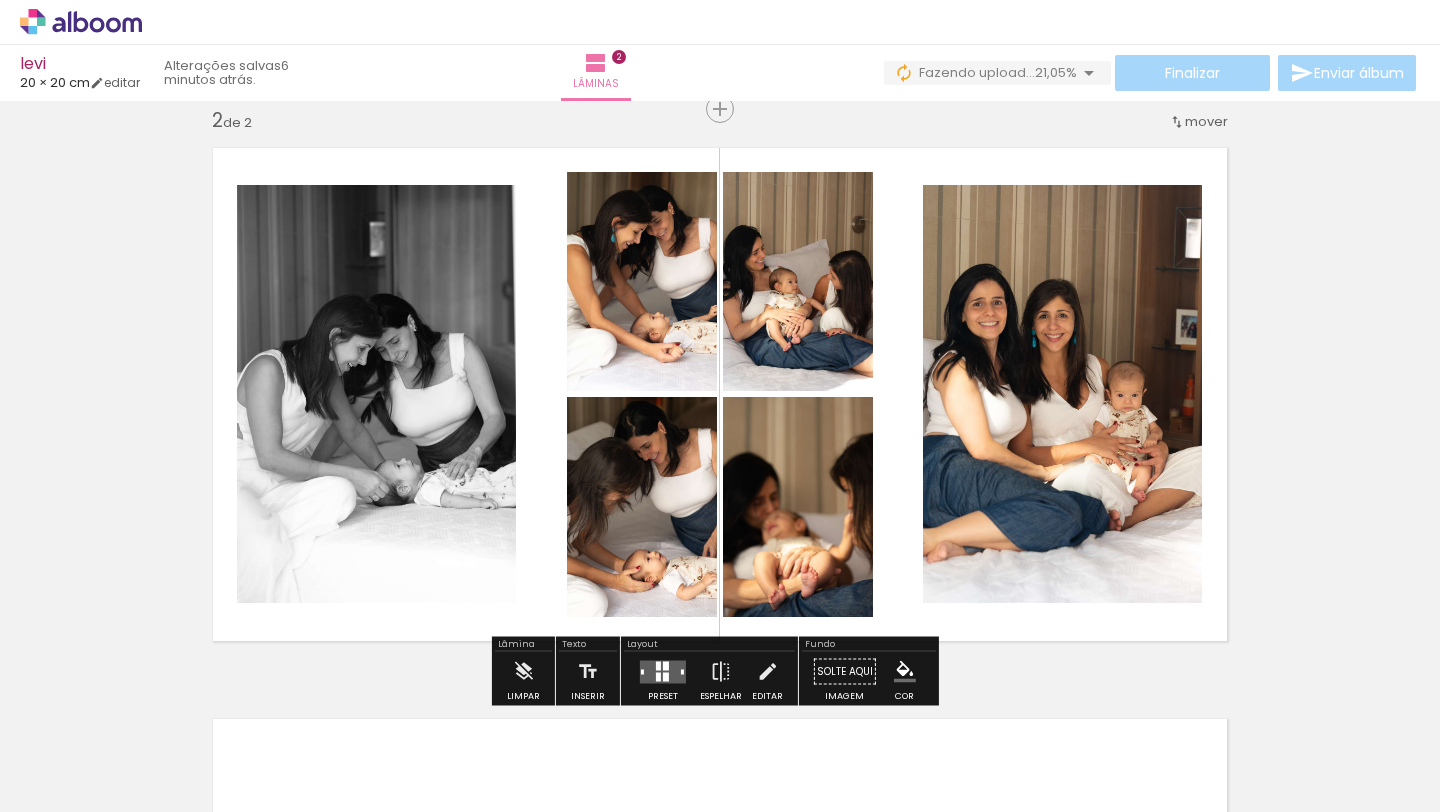 click on "Inserir lâmina 1  de 2  Inserir lâmina 2  de 2" at bounding box center [720, 369] 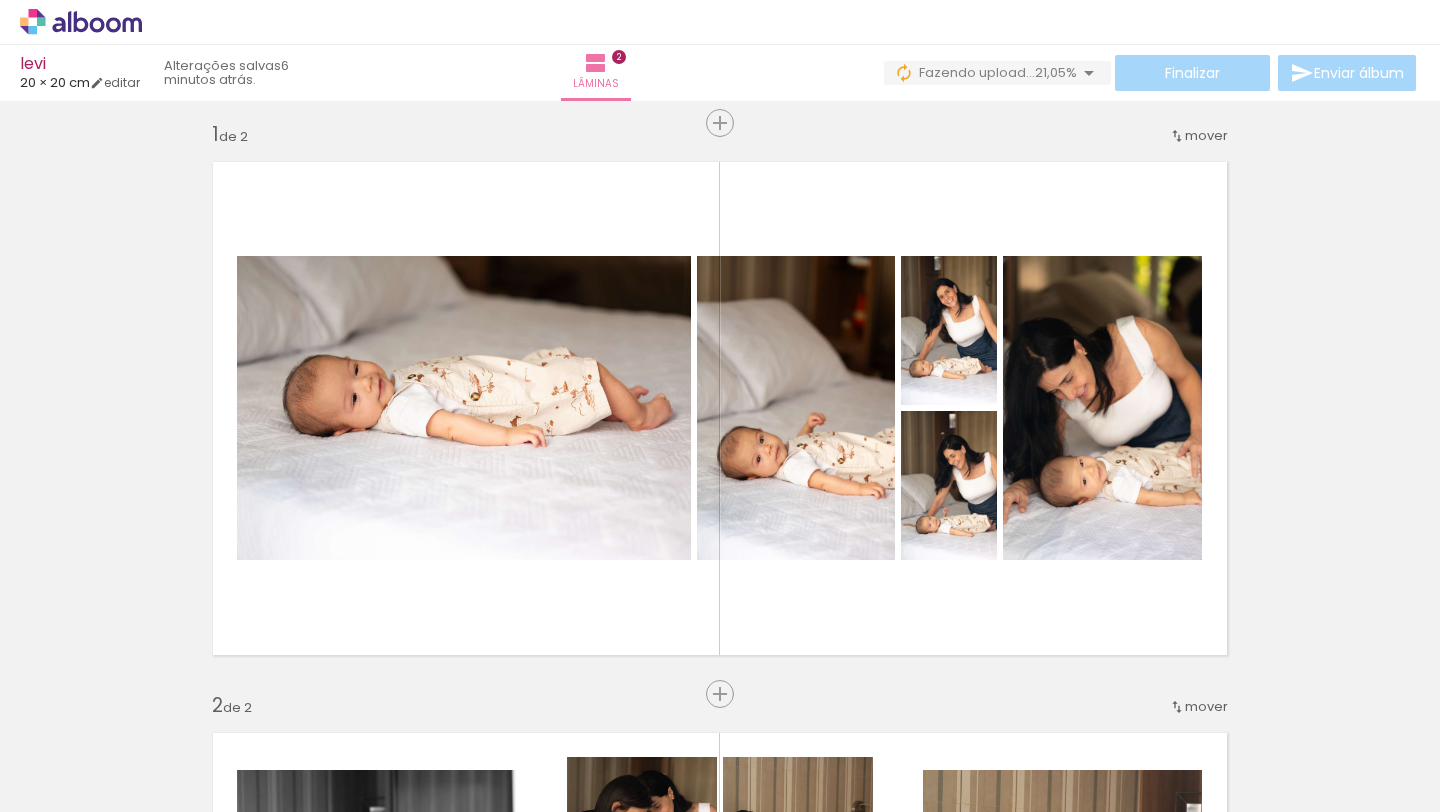 scroll, scrollTop: 0, scrollLeft: 0, axis: both 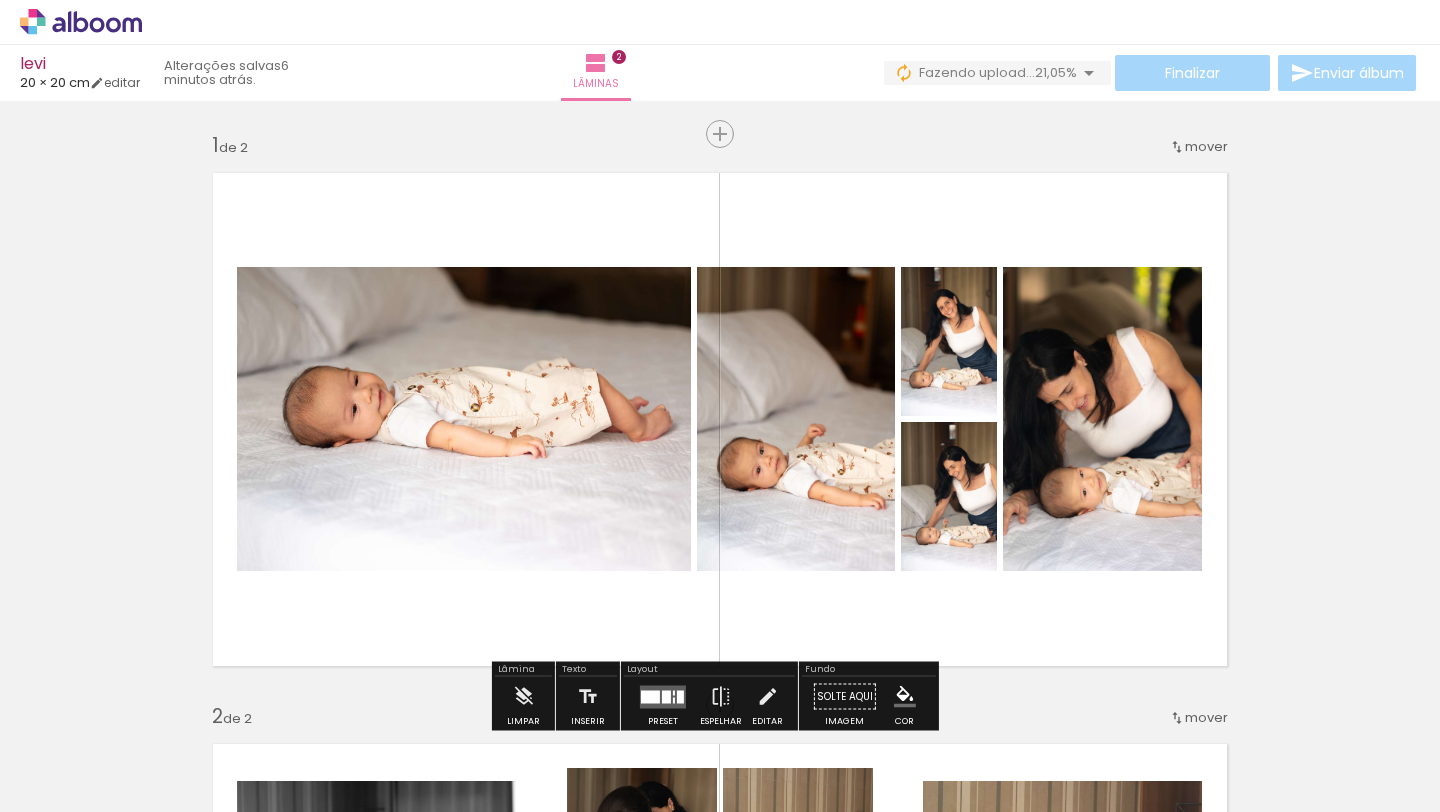 click at bounding box center [720, 419] 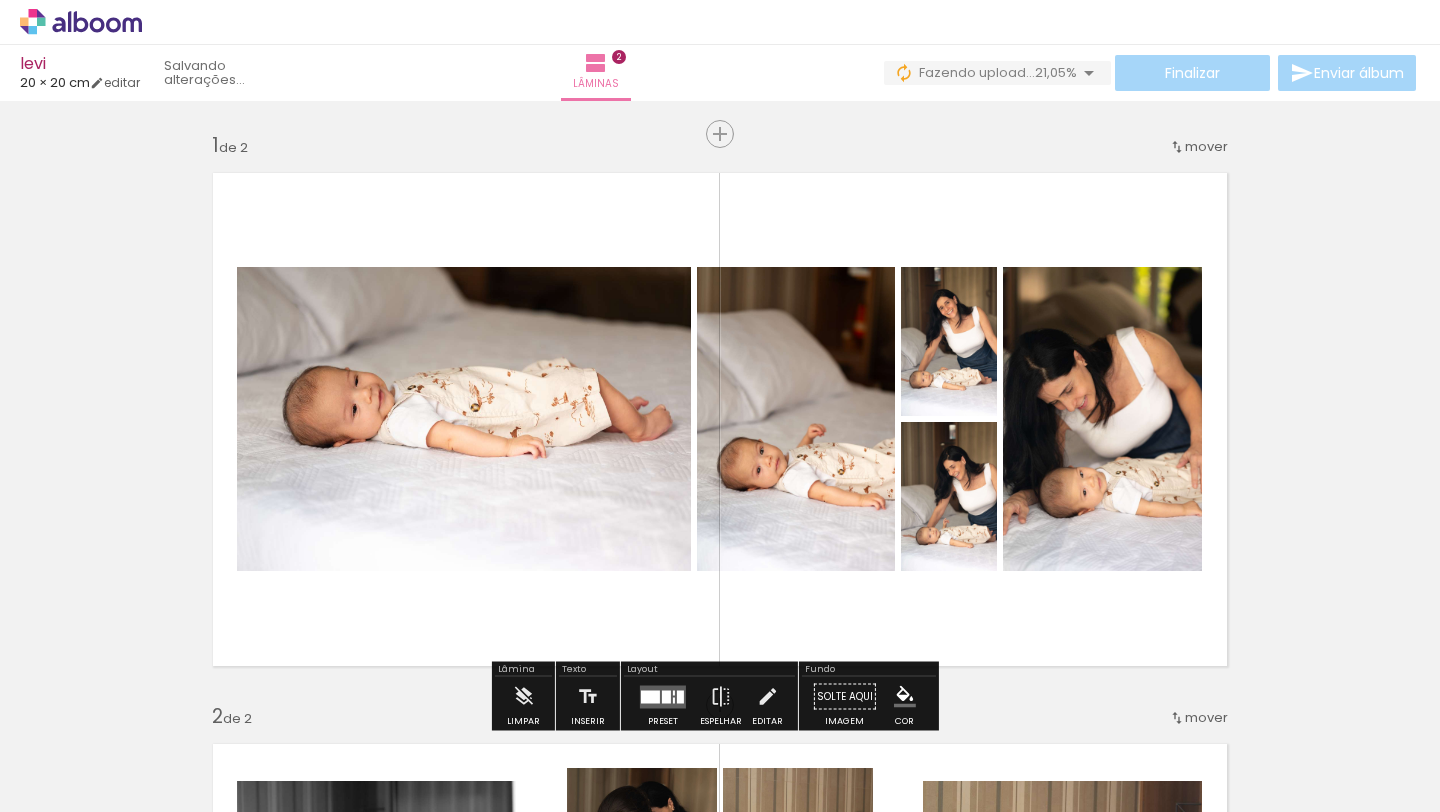 scroll, scrollTop: 59, scrollLeft: 0, axis: vertical 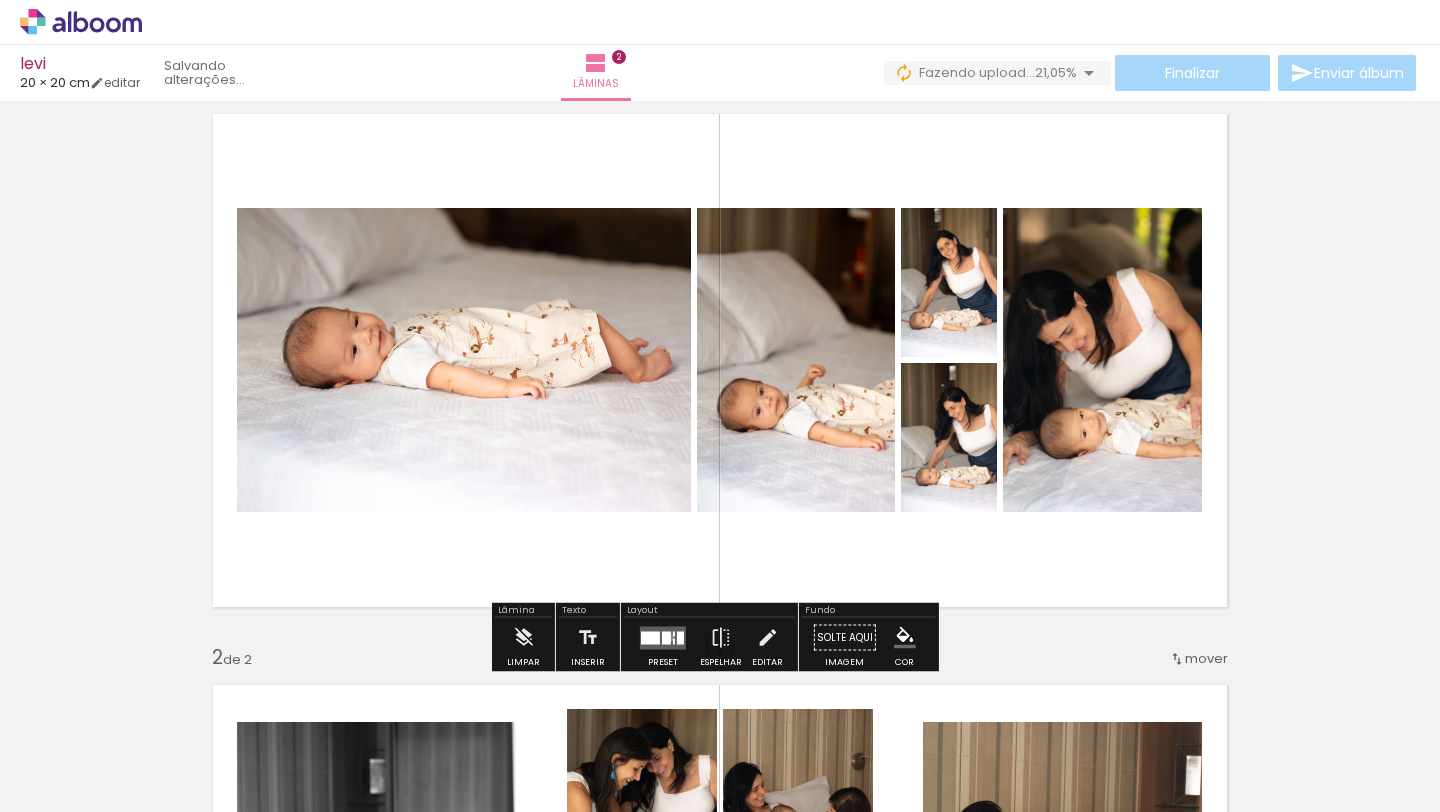 click at bounding box center (666, 637) 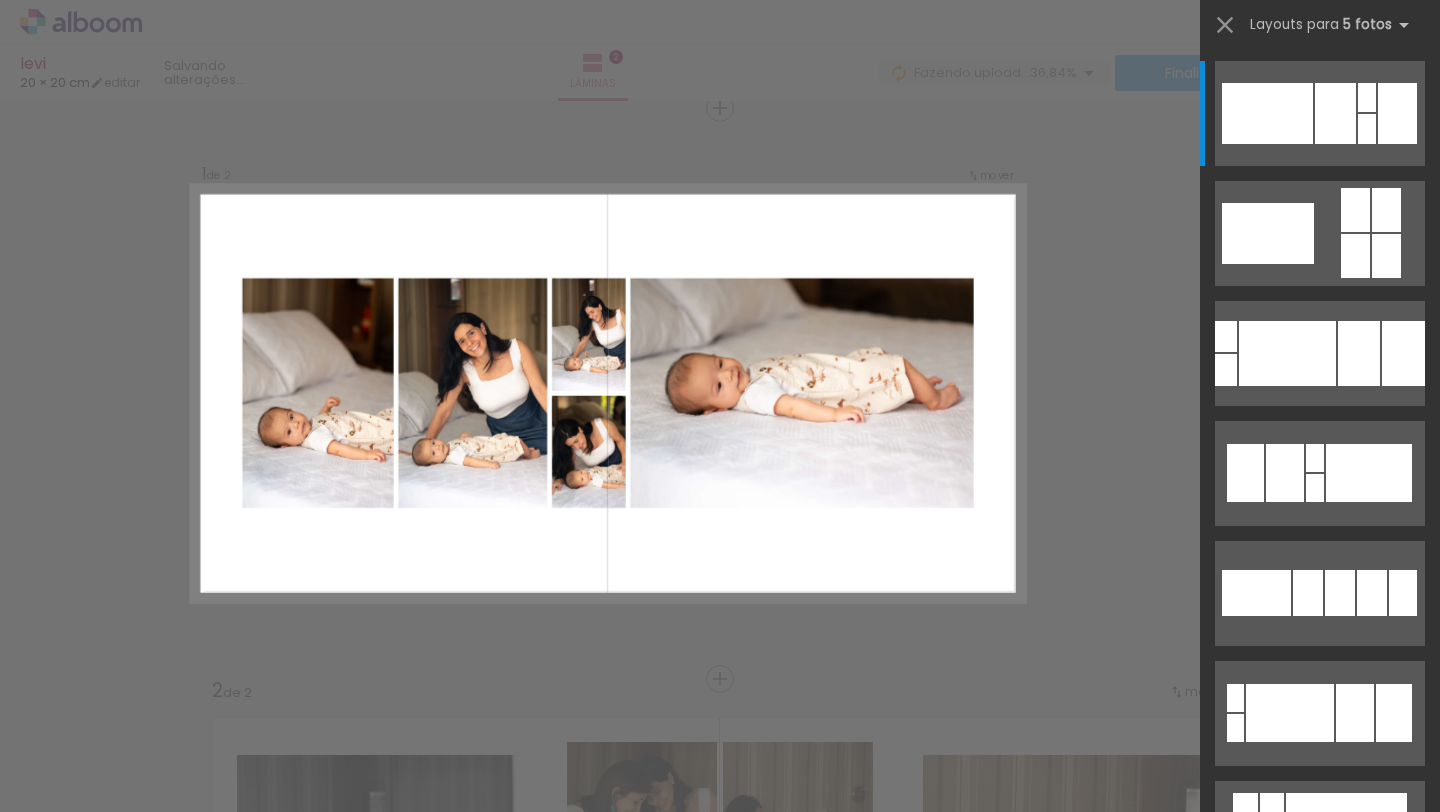 scroll, scrollTop: 25, scrollLeft: 0, axis: vertical 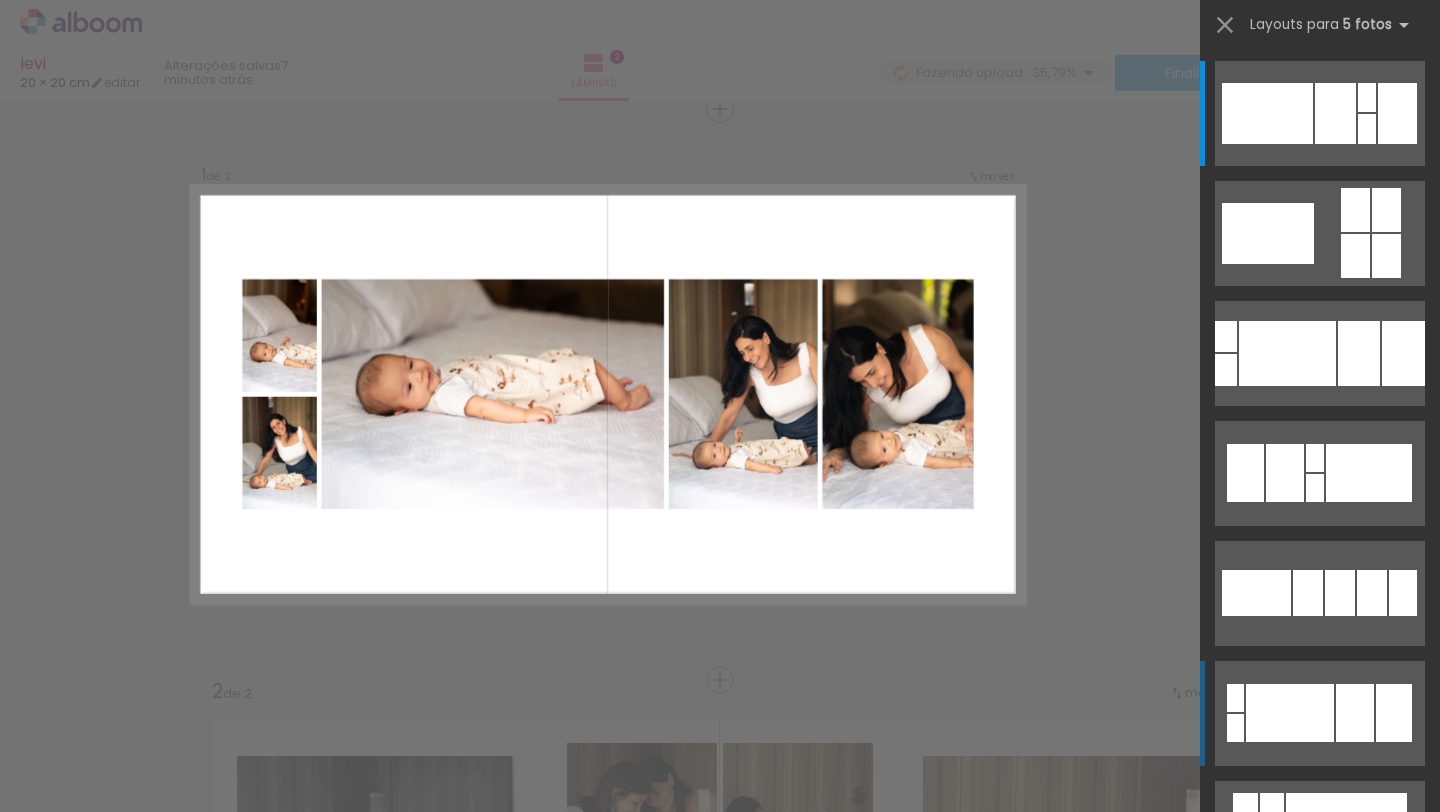 click at bounding box center (1287, 353) 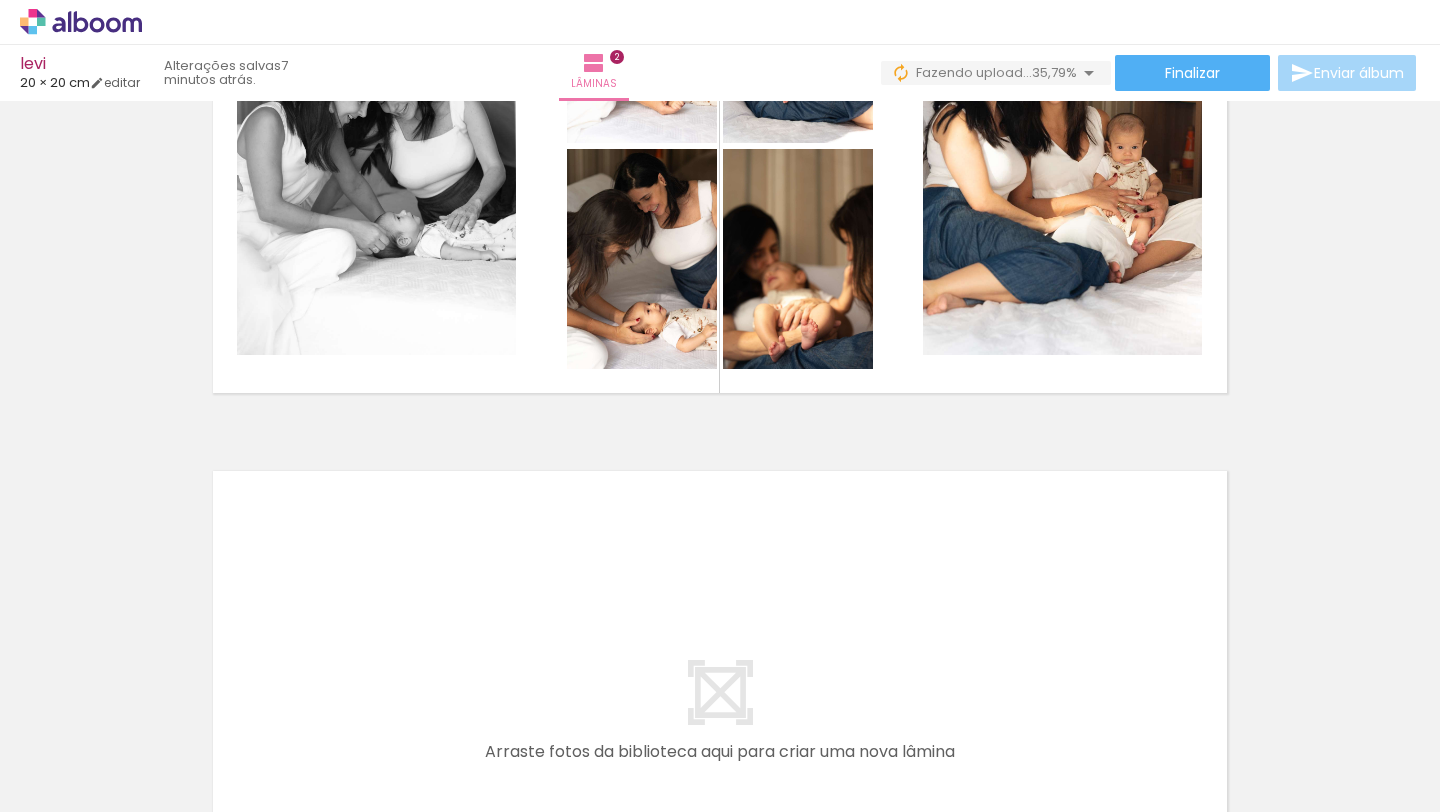 scroll, scrollTop: 1176, scrollLeft: 0, axis: vertical 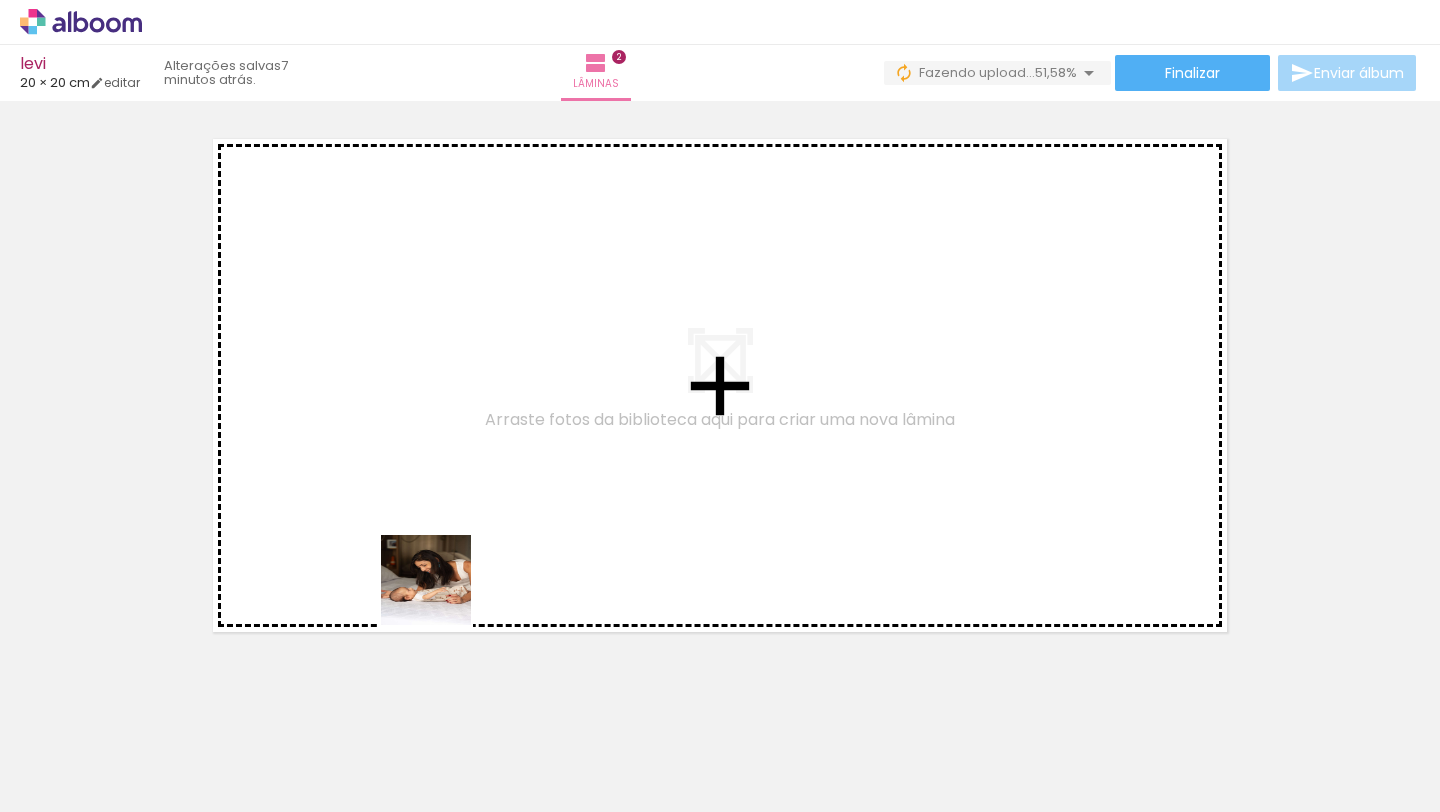 drag, startPoint x: 377, startPoint y: 757, endPoint x: 491, endPoint y: 612, distance: 184.44783 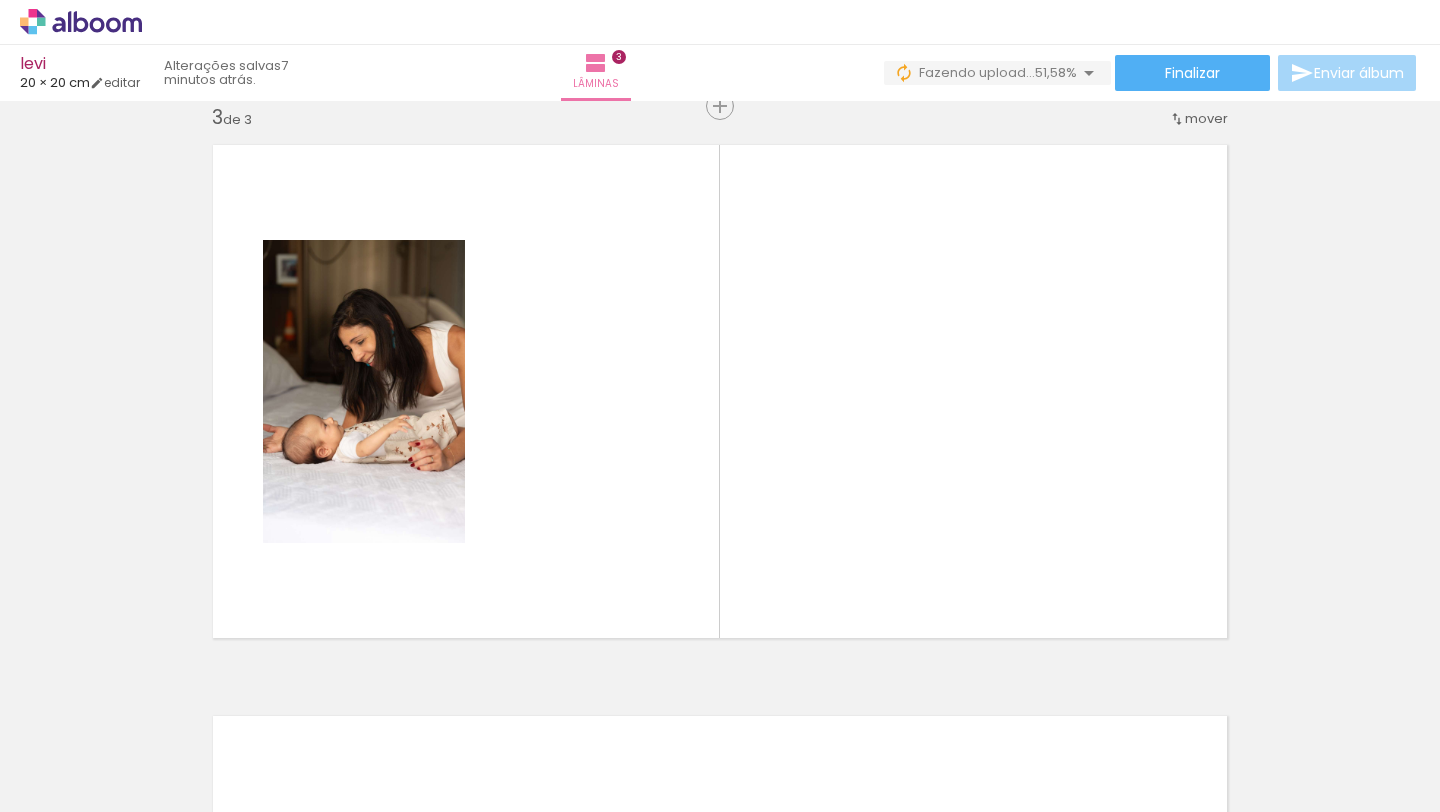 scroll, scrollTop: 1167, scrollLeft: 0, axis: vertical 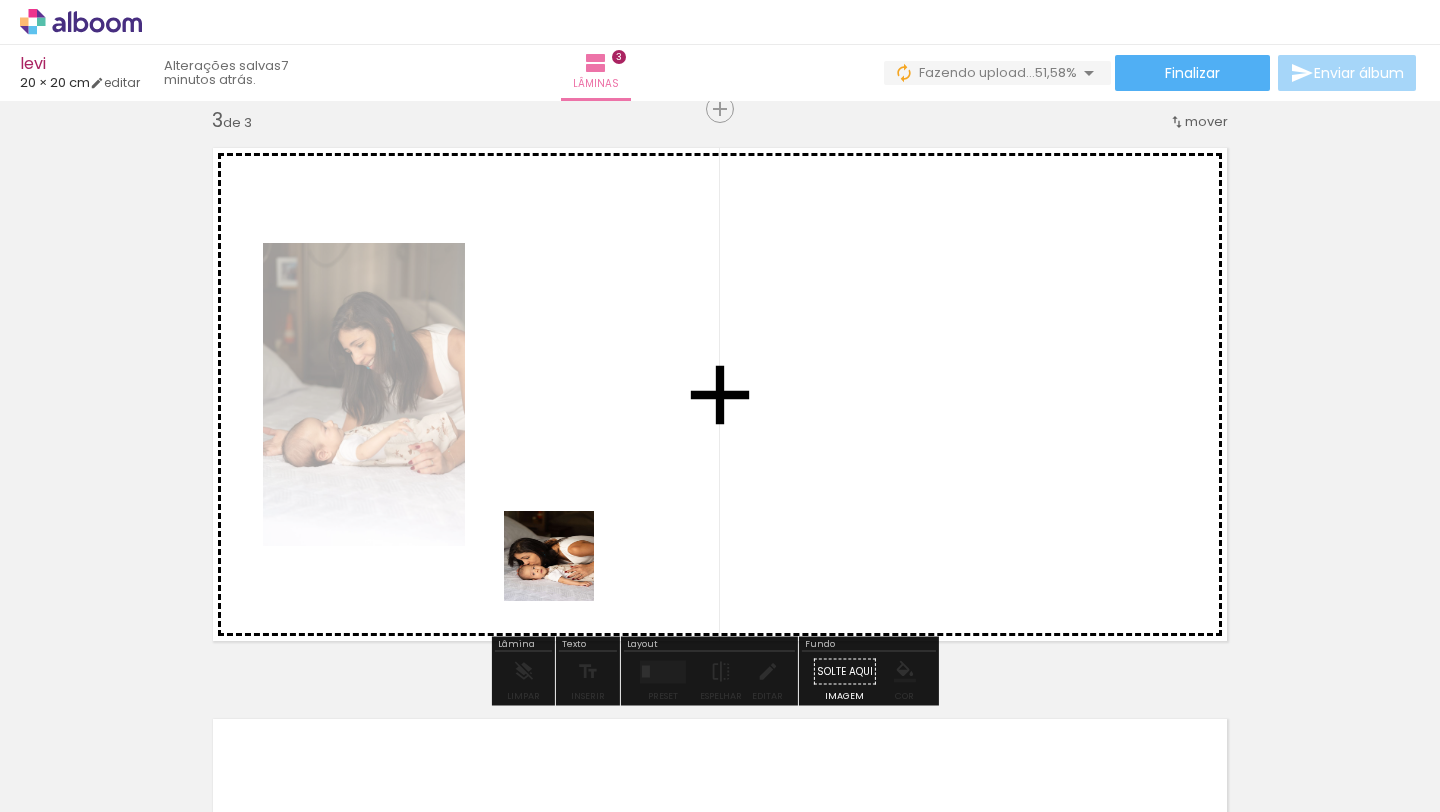 drag, startPoint x: 546, startPoint y: 603, endPoint x: 612, endPoint y: 469, distance: 149.37202 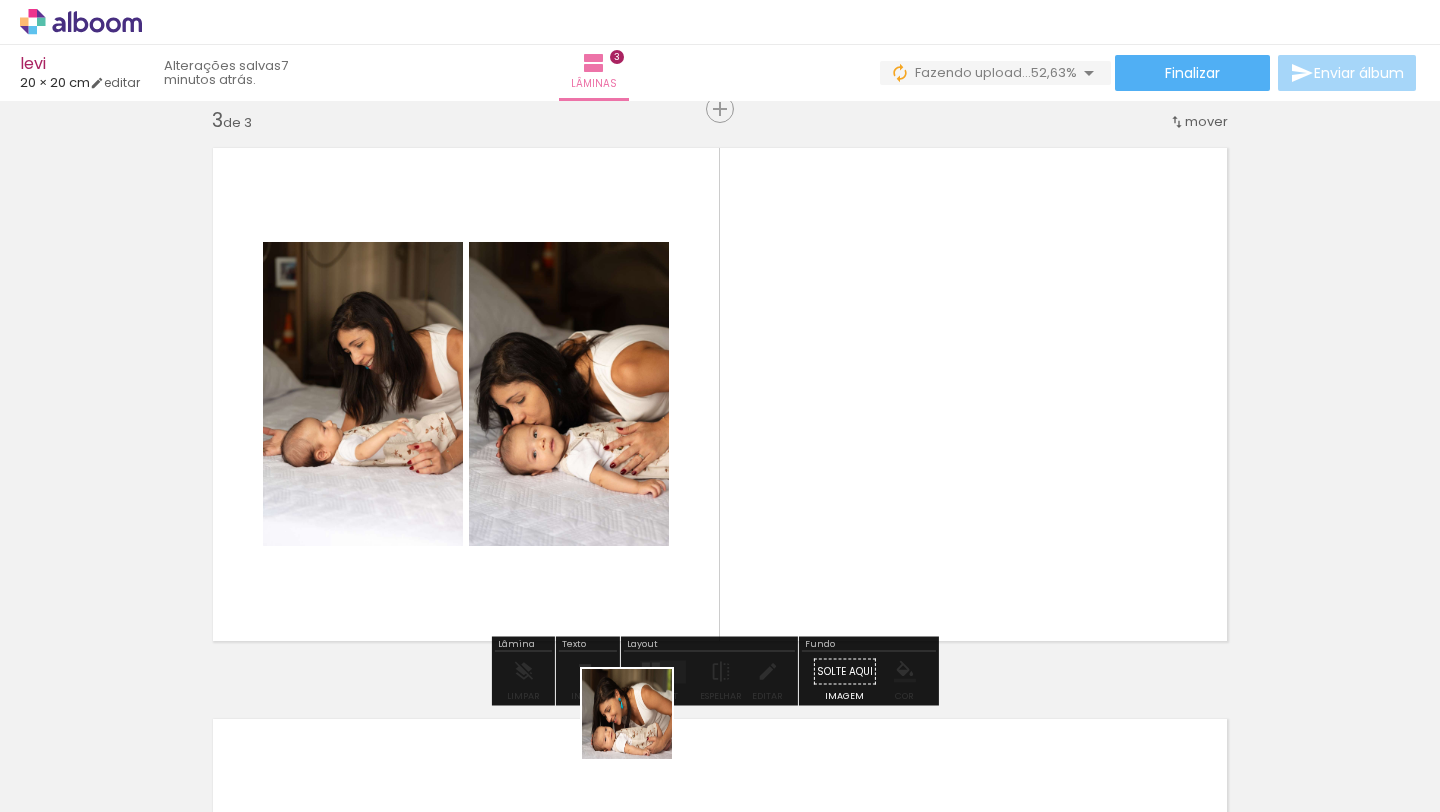 drag, startPoint x: 620, startPoint y: 767, endPoint x: 827, endPoint y: 633, distance: 246.5867 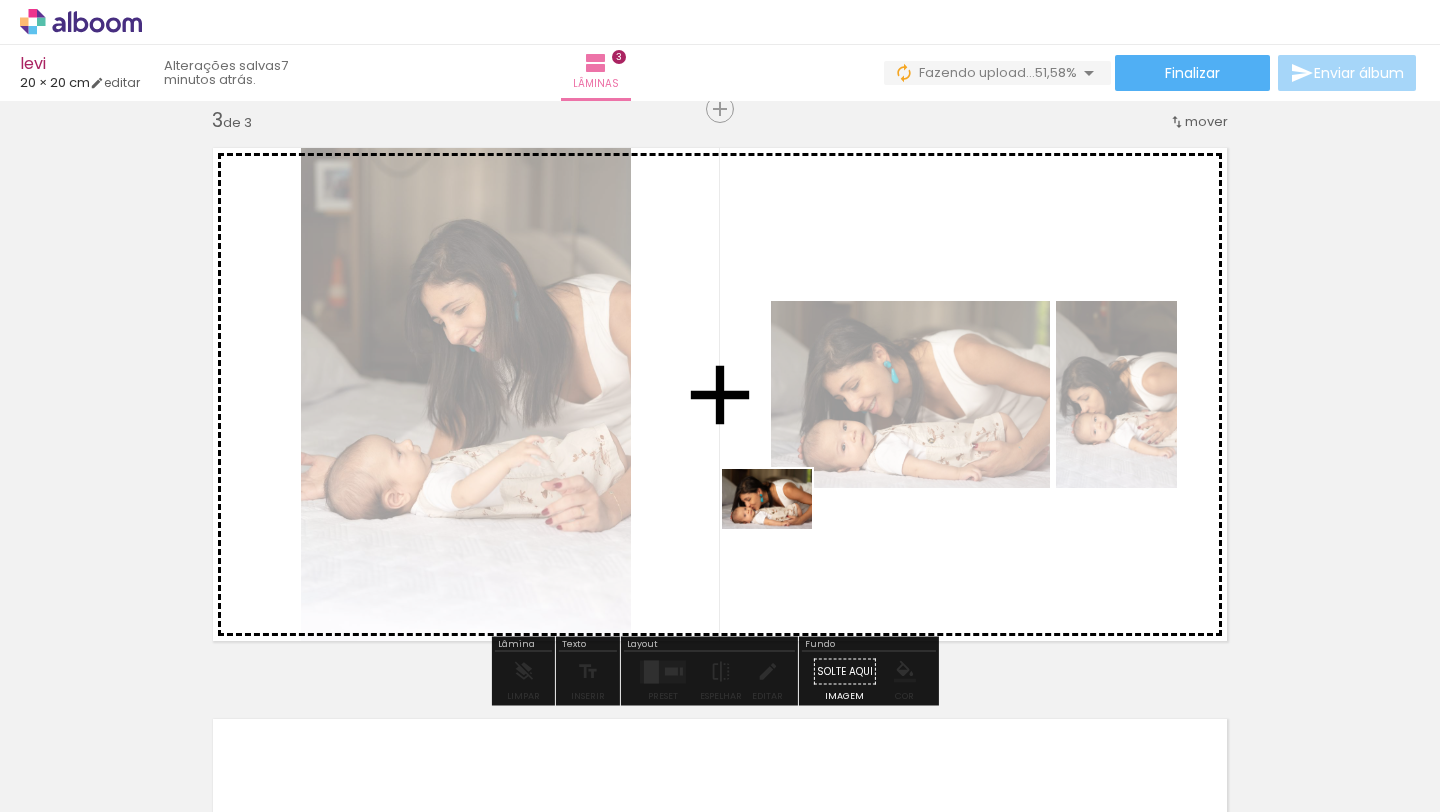 drag, startPoint x: 719, startPoint y: 753, endPoint x: 782, endPoint y: 529, distance: 232.69078 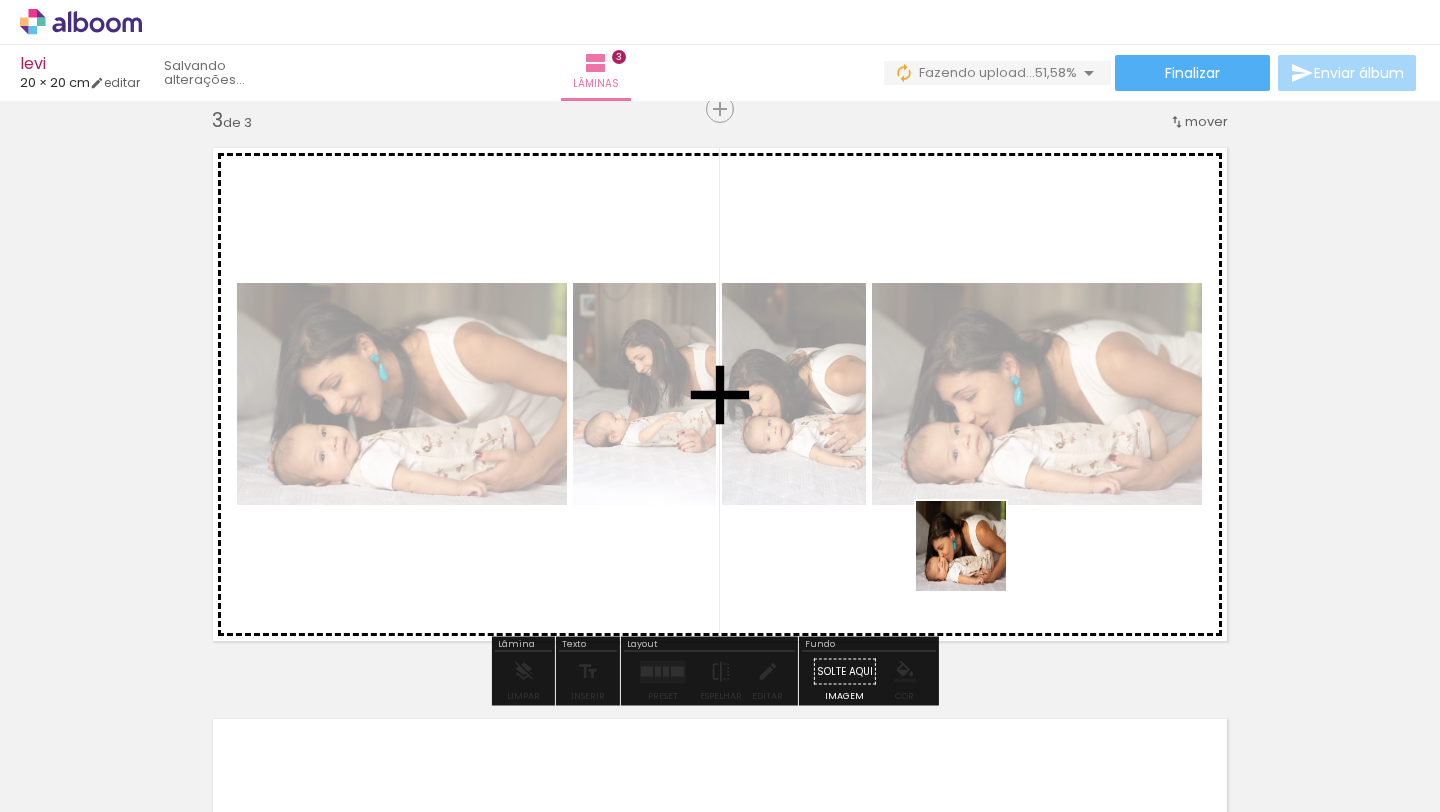 drag, startPoint x: 836, startPoint y: 754, endPoint x: 981, endPoint y: 550, distance: 250.28185 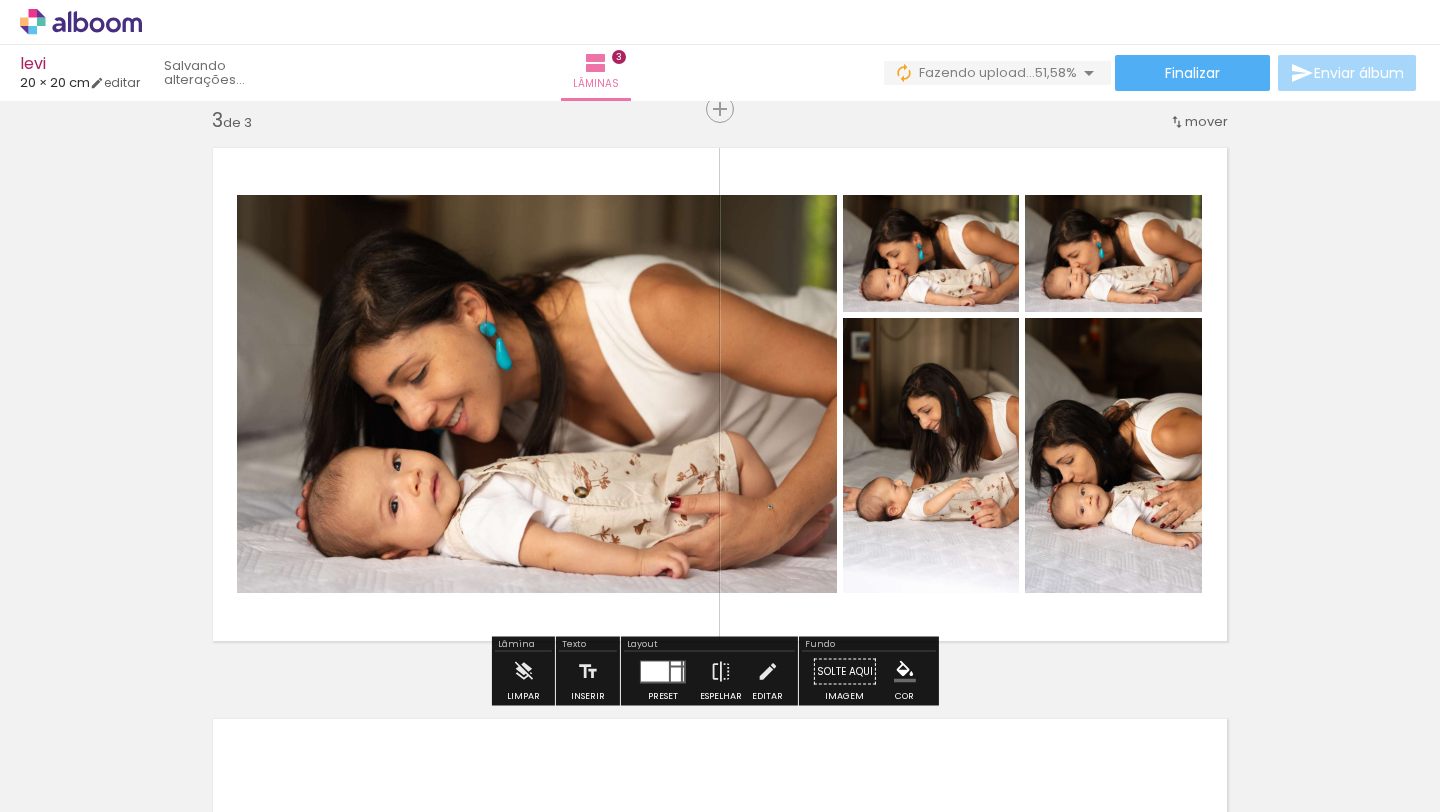 click at bounding box center [655, 671] 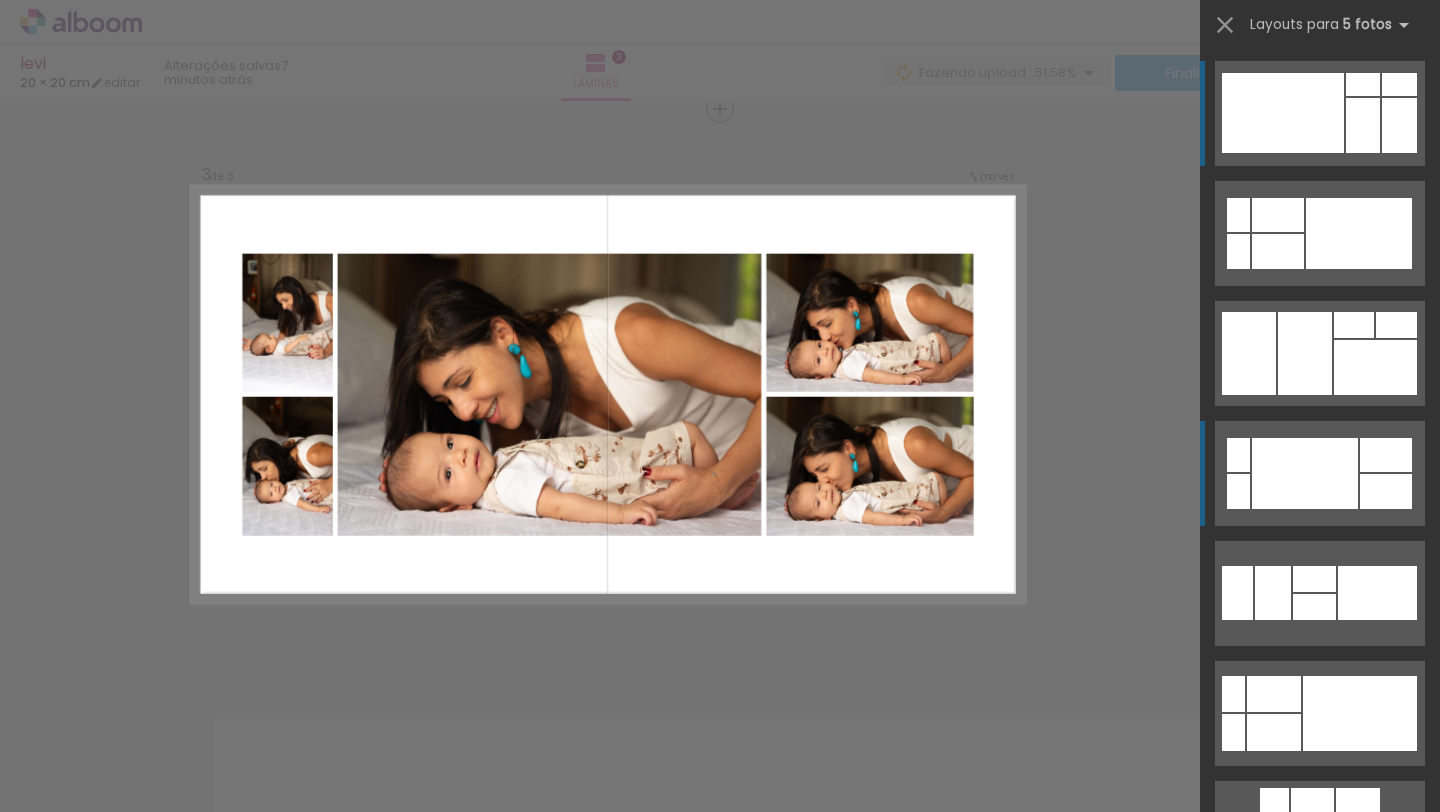 click at bounding box center [1305, 473] 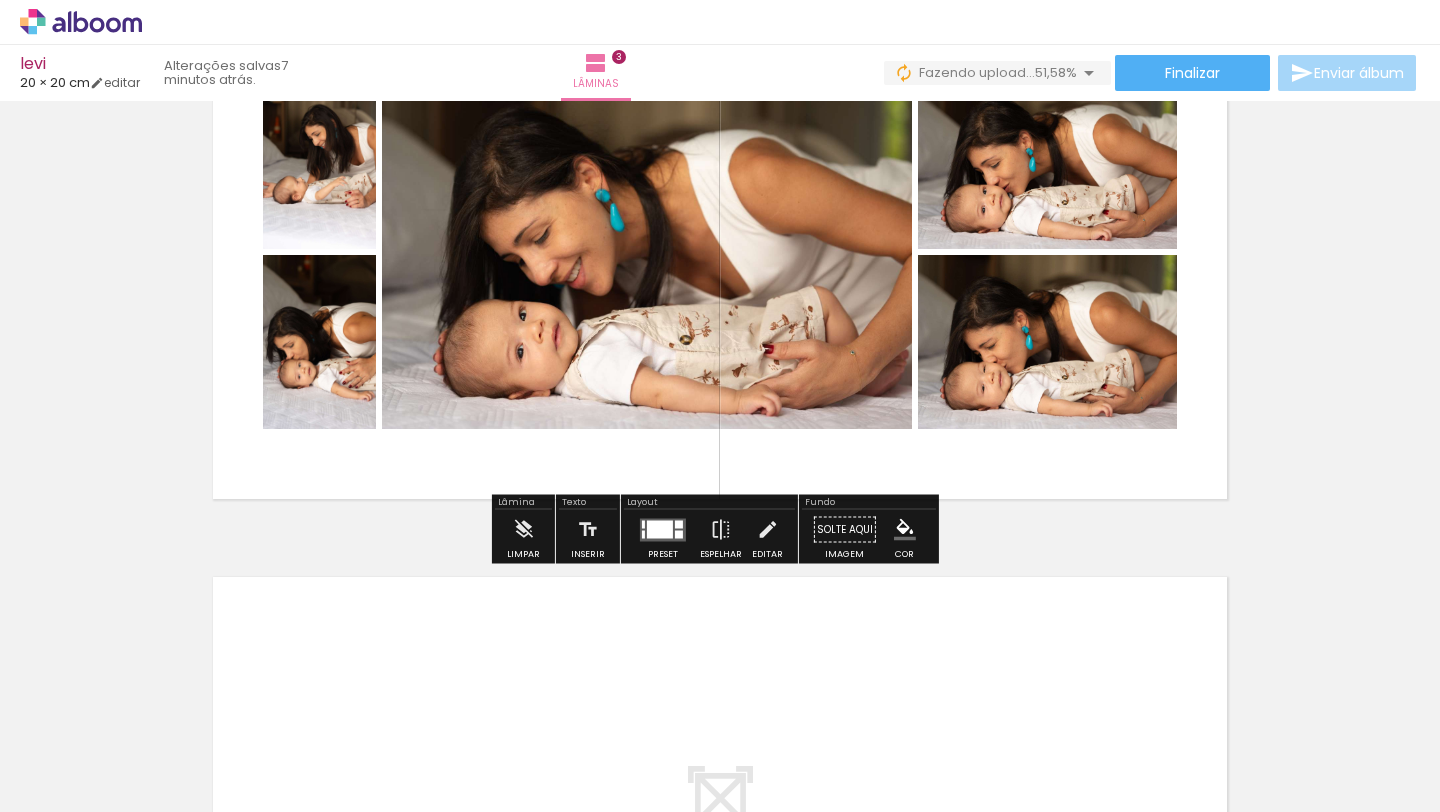 scroll, scrollTop: 1758, scrollLeft: 0, axis: vertical 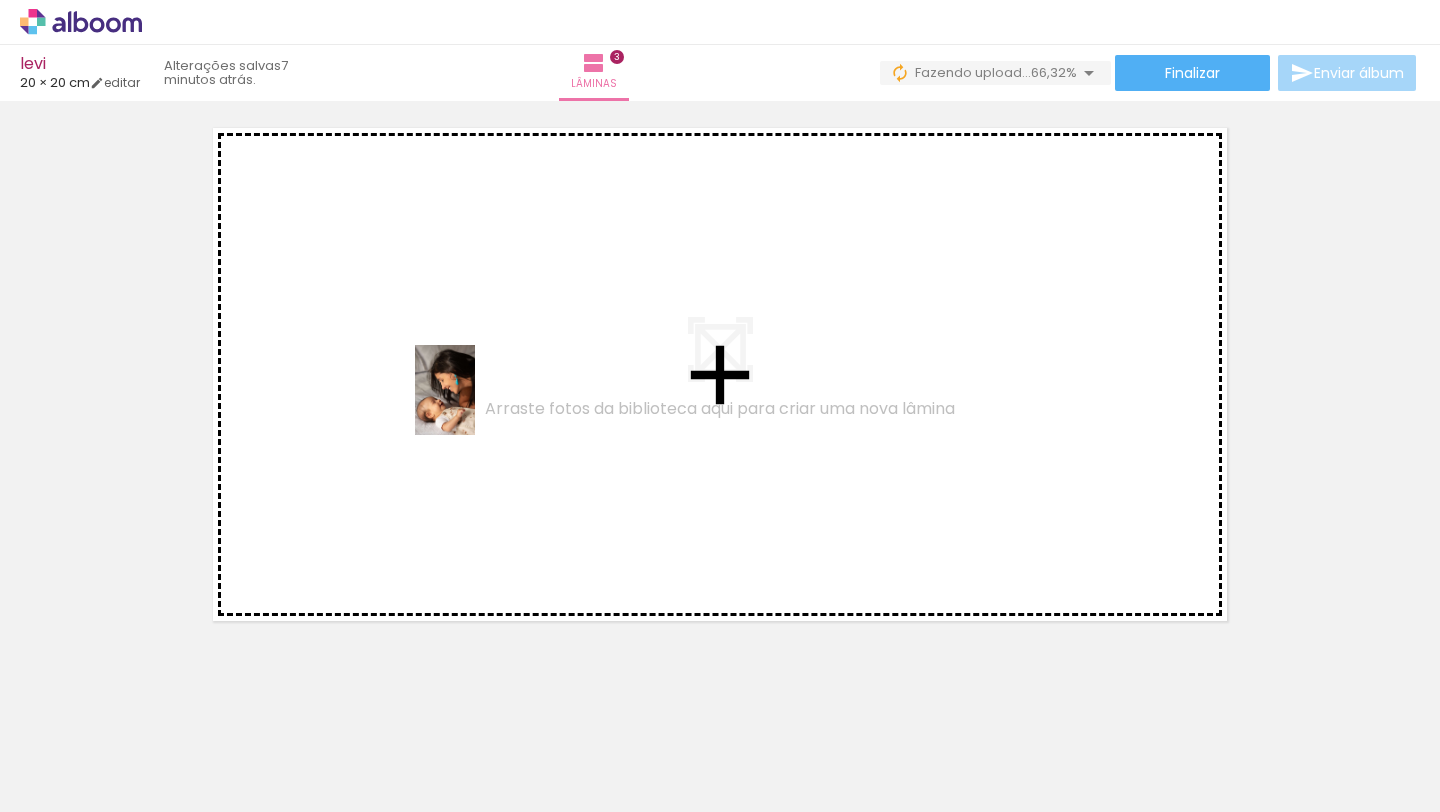 drag, startPoint x: 295, startPoint y: 749, endPoint x: 476, endPoint y: 404, distance: 389.59723 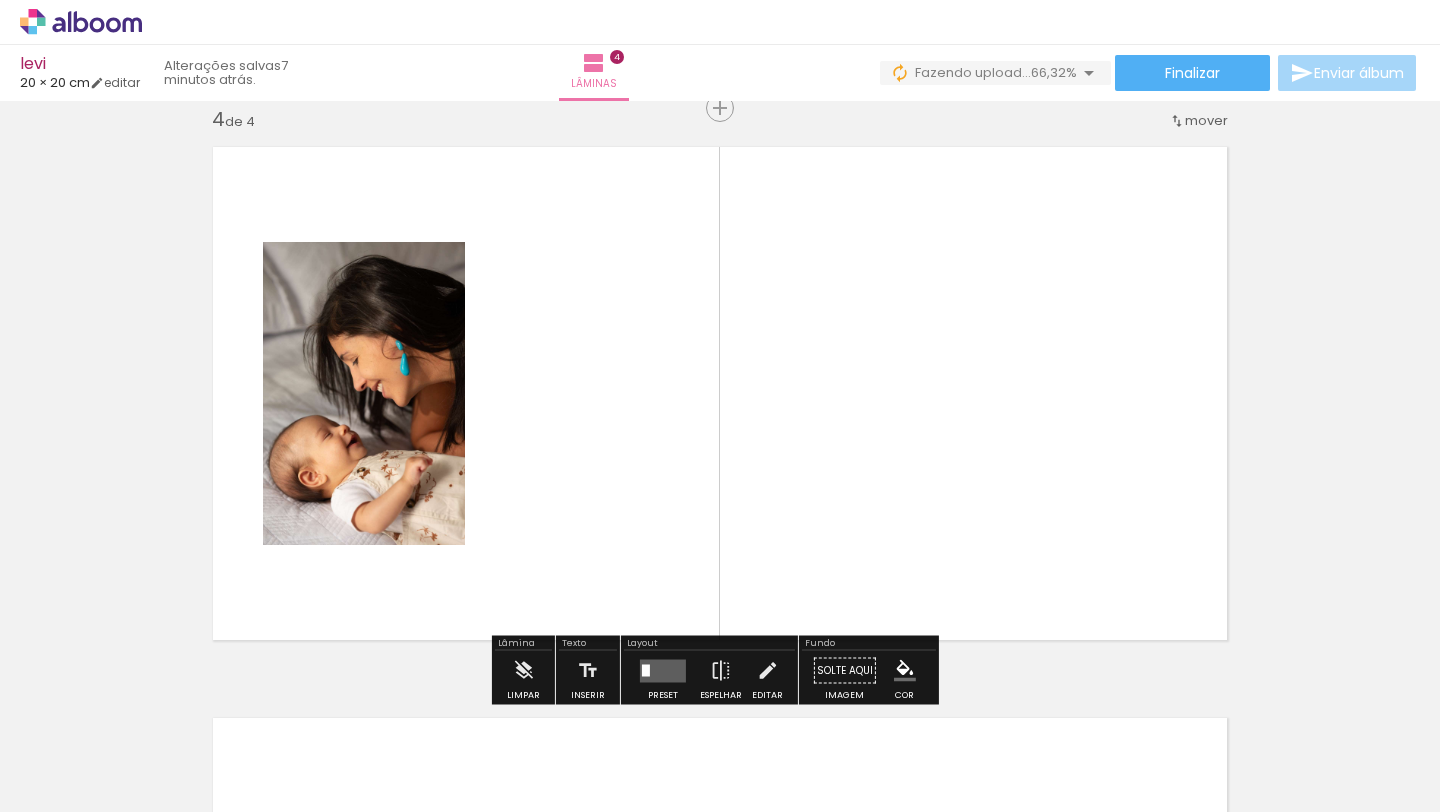 scroll, scrollTop: 1738, scrollLeft: 0, axis: vertical 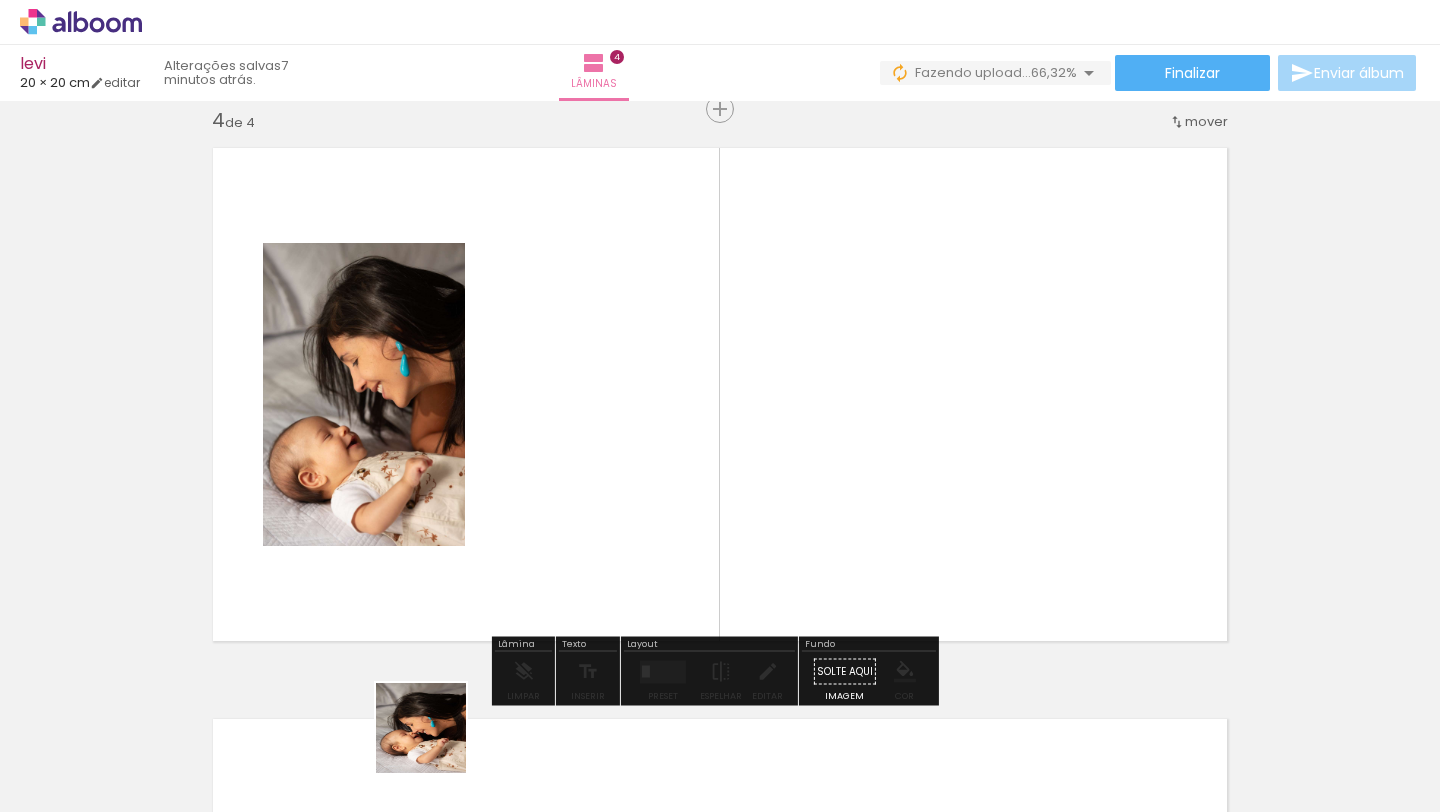 drag, startPoint x: 420, startPoint y: 765, endPoint x: 759, endPoint y: 448, distance: 464.12283 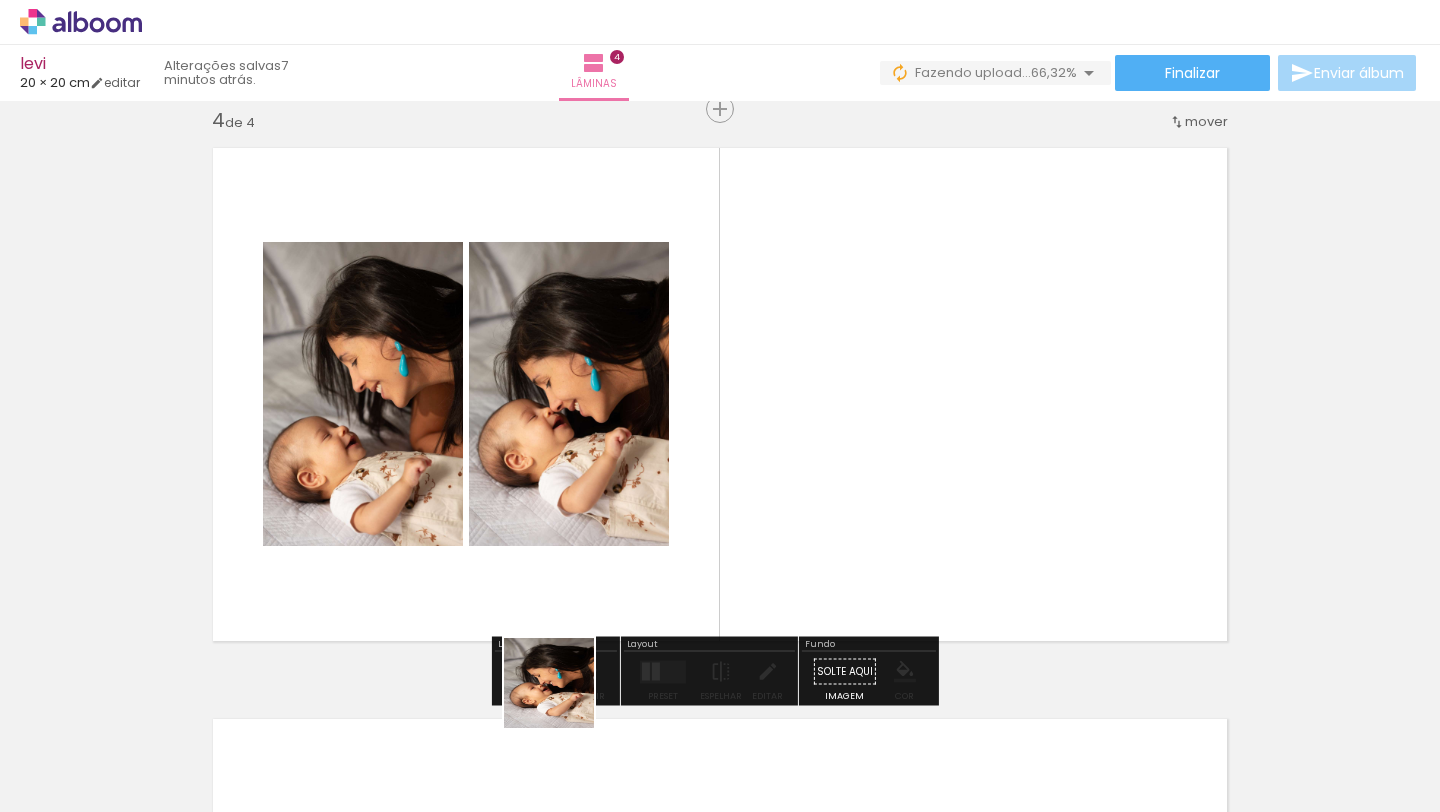 drag, startPoint x: 526, startPoint y: 751, endPoint x: 777, endPoint y: 446, distance: 395.00125 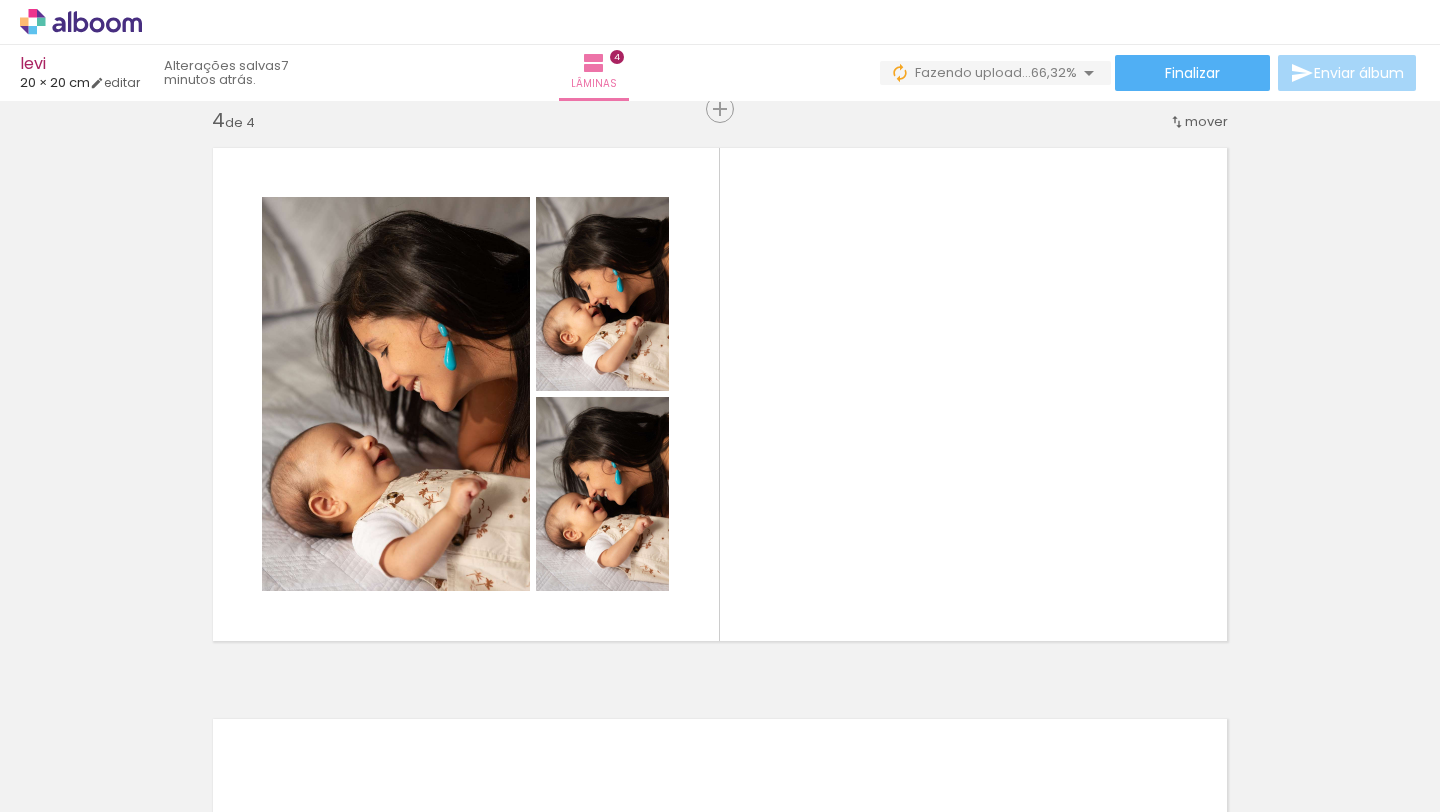 scroll, scrollTop: 0, scrollLeft: 1615, axis: horizontal 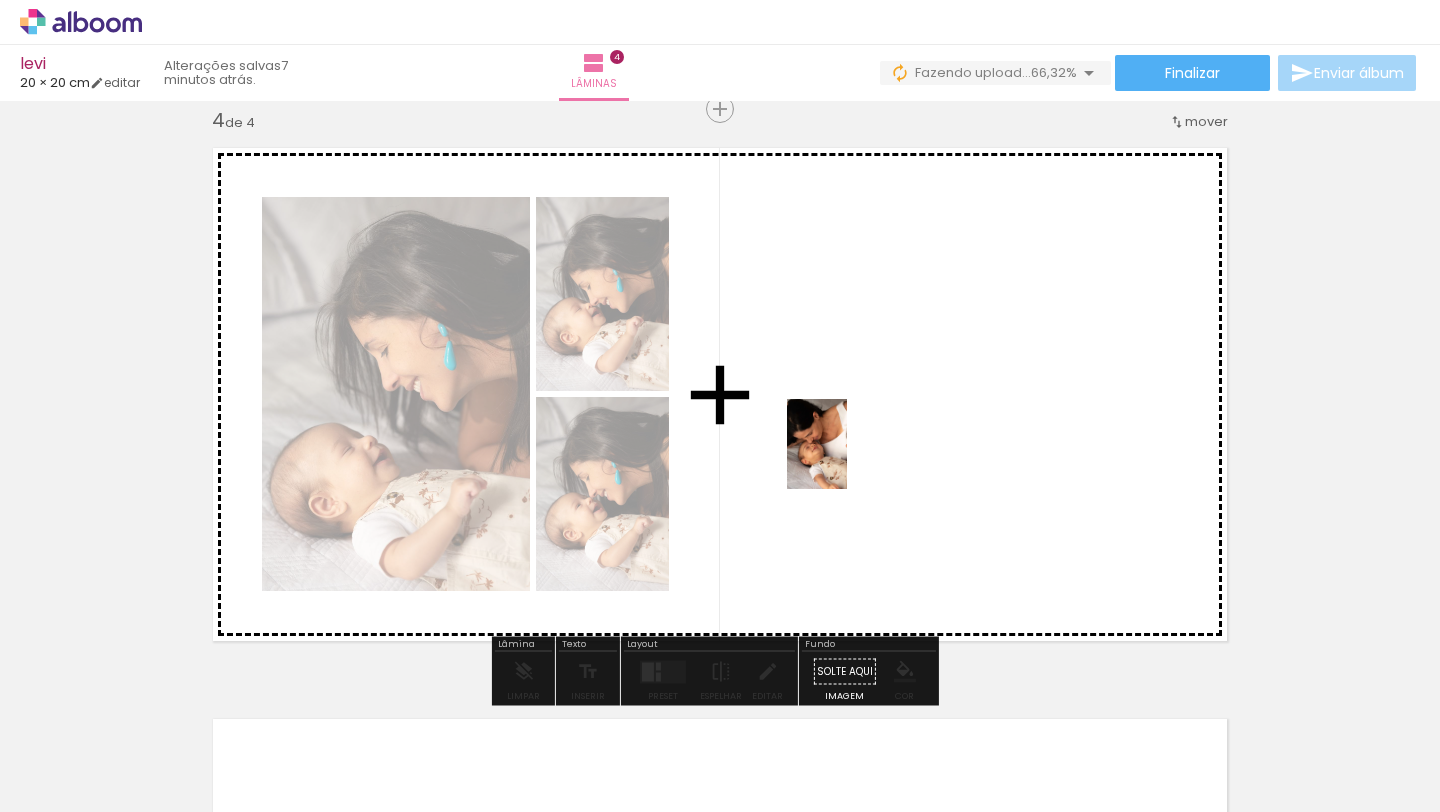 drag, startPoint x: 599, startPoint y: 755, endPoint x: 847, endPoint y: 459, distance: 386.16058 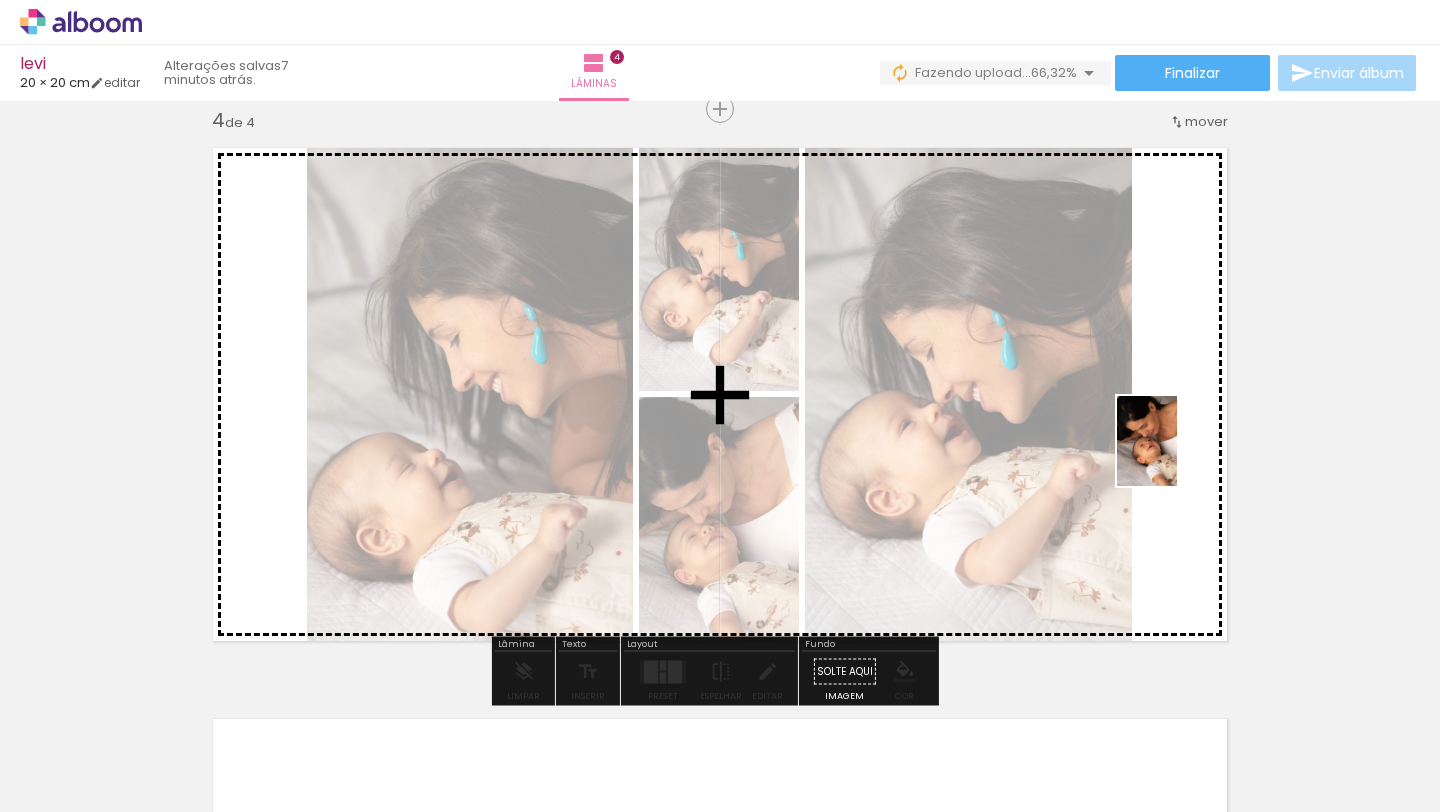 drag, startPoint x: 727, startPoint y: 759, endPoint x: 1181, endPoint y: 453, distance: 547.4961 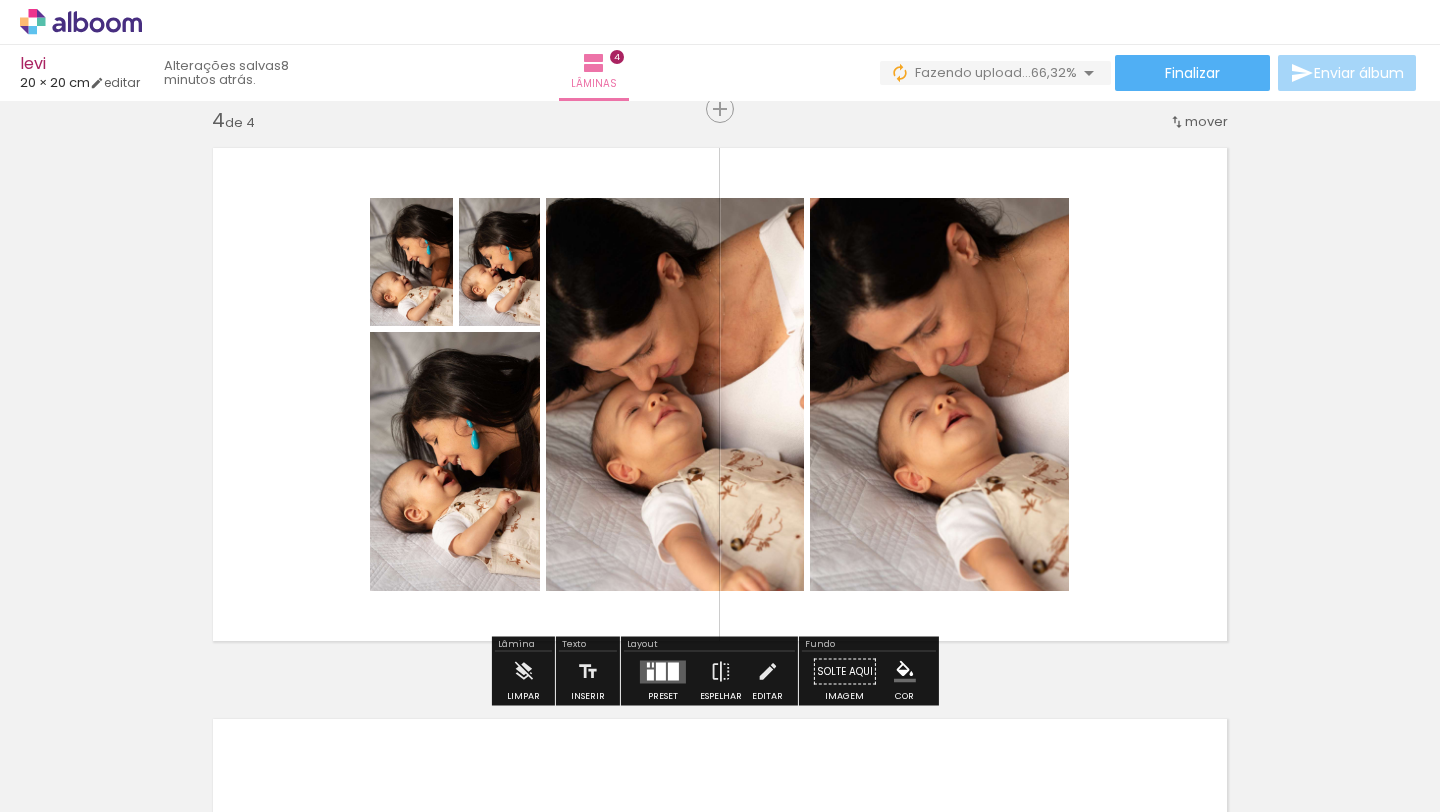 click at bounding box center (663, 671) 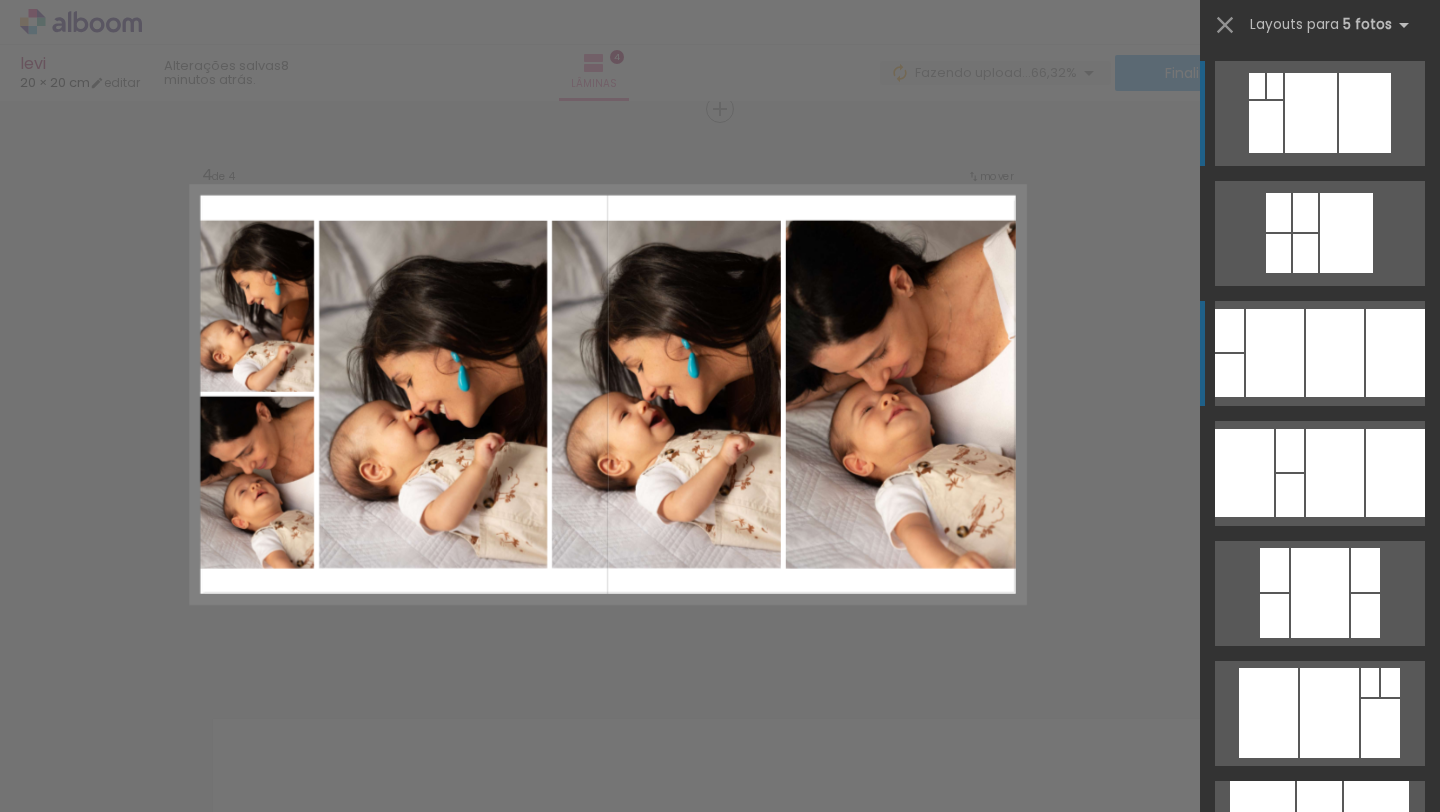 click at bounding box center [1335, 353] 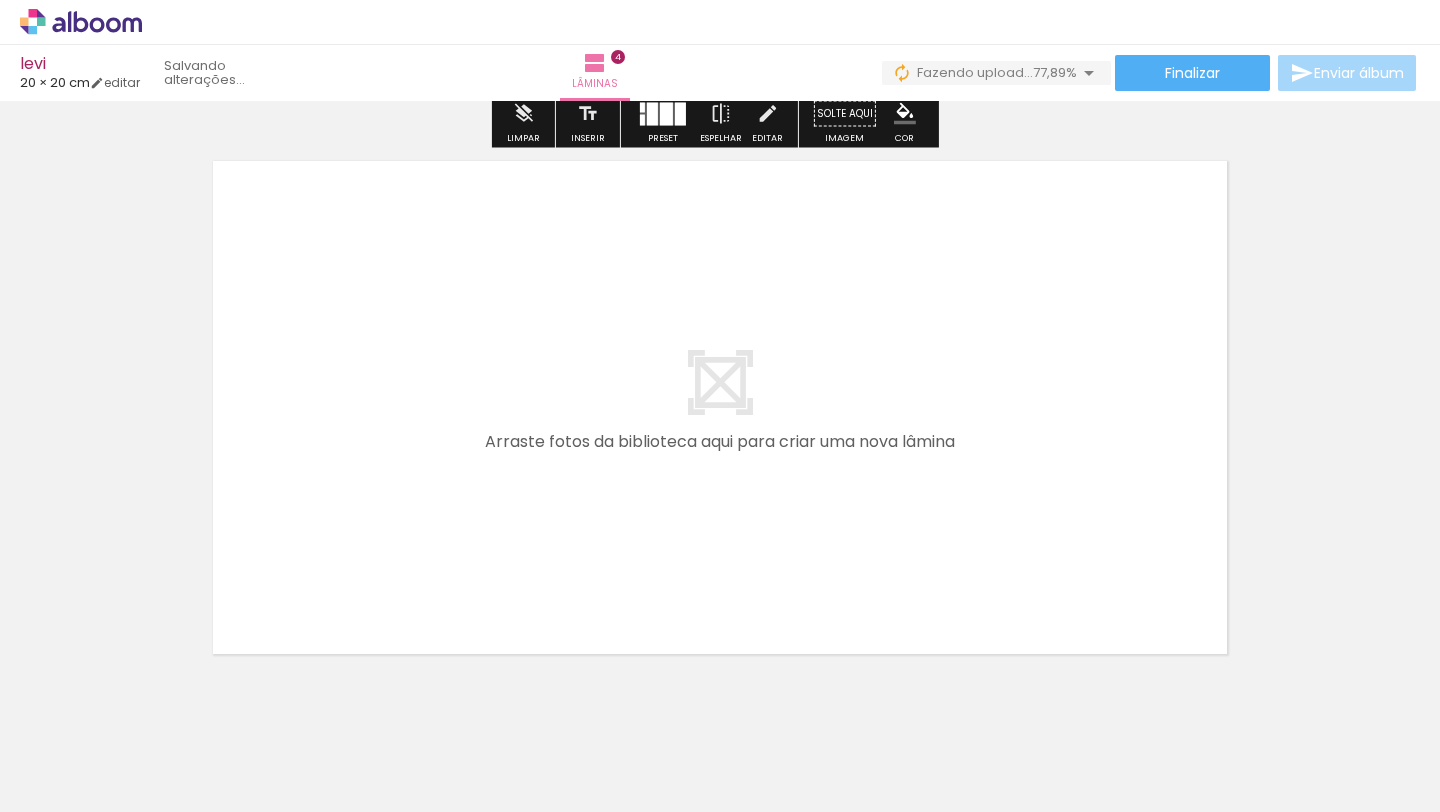 scroll, scrollTop: 2300, scrollLeft: 0, axis: vertical 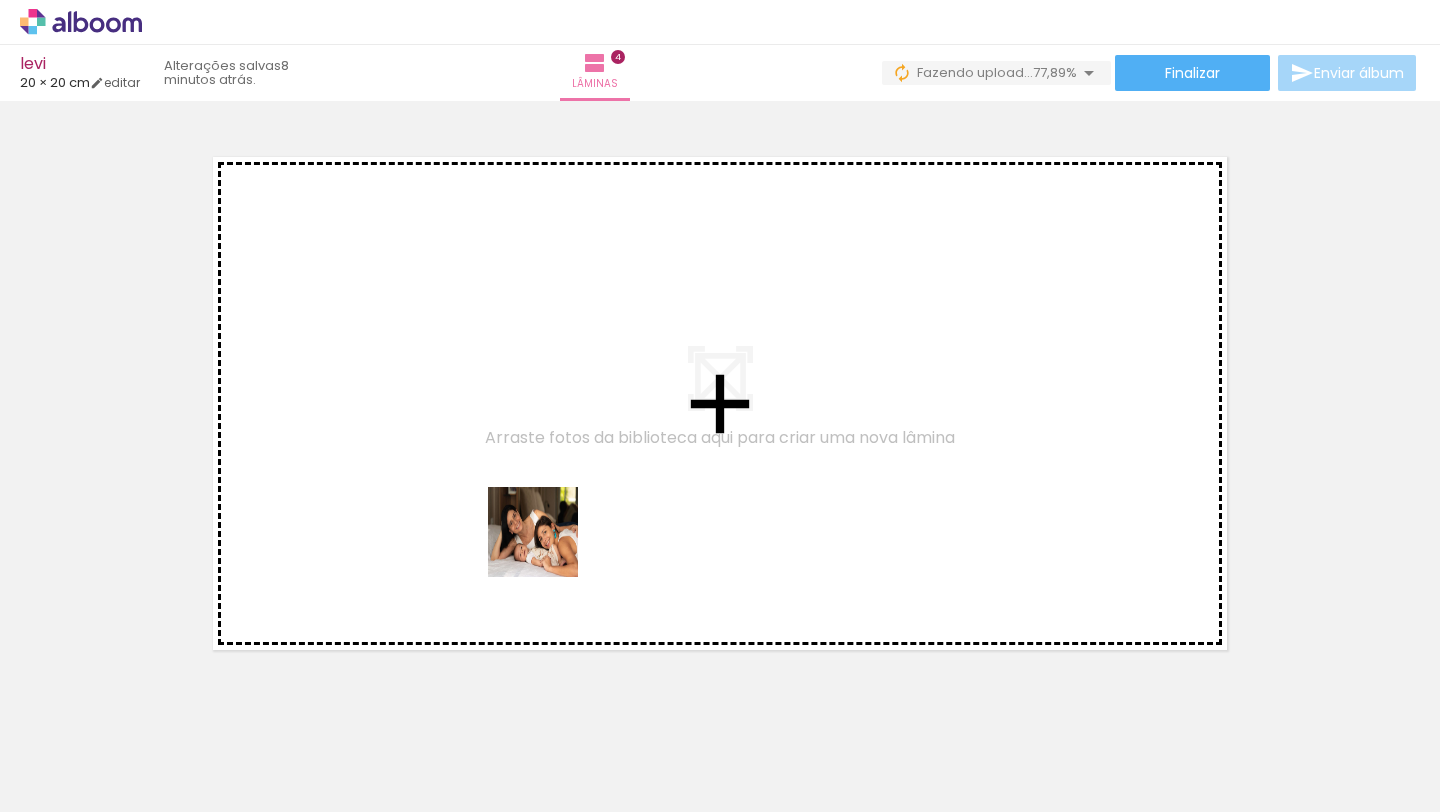 drag, startPoint x: 497, startPoint y: 748, endPoint x: 582, endPoint y: 385, distance: 372.819 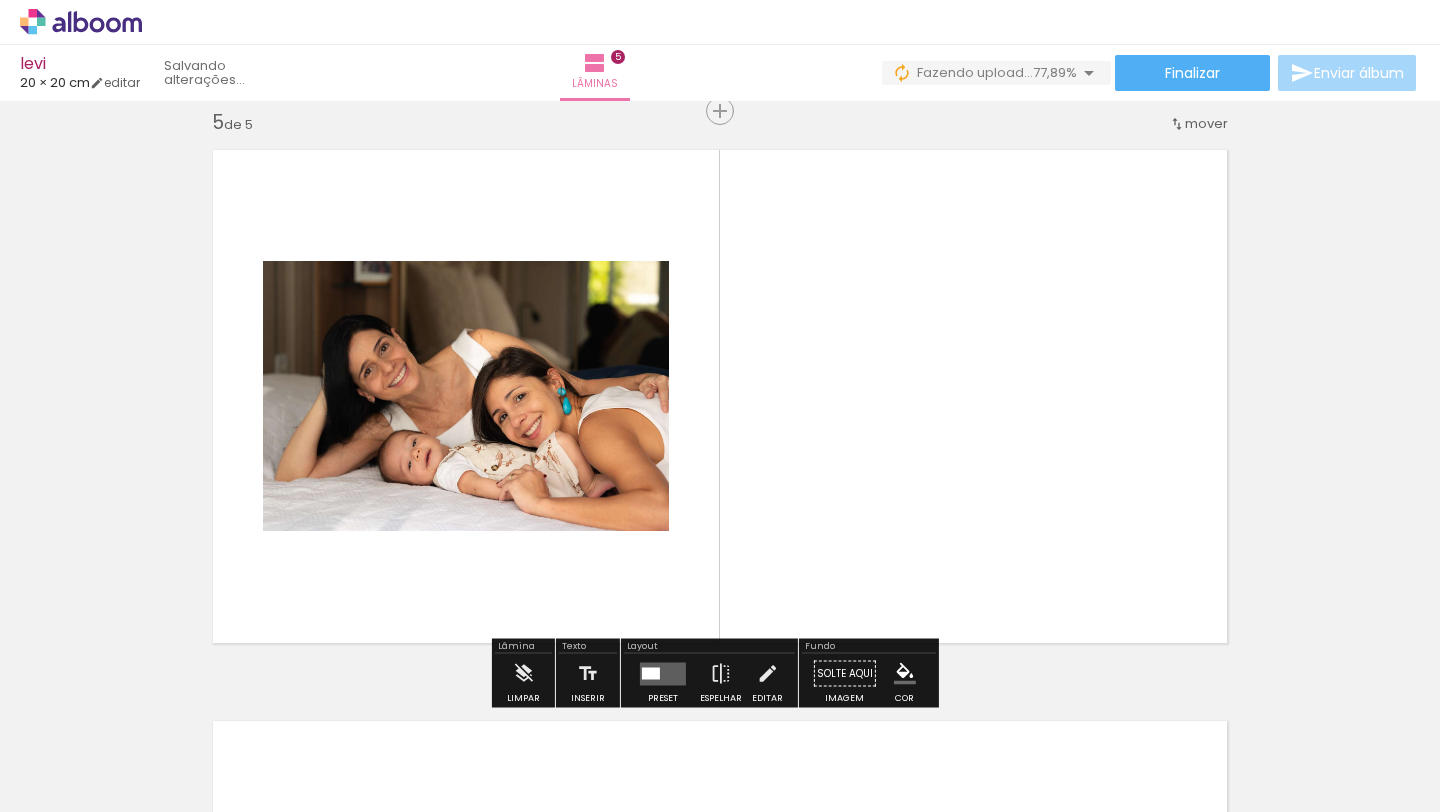 scroll, scrollTop: 2309, scrollLeft: 0, axis: vertical 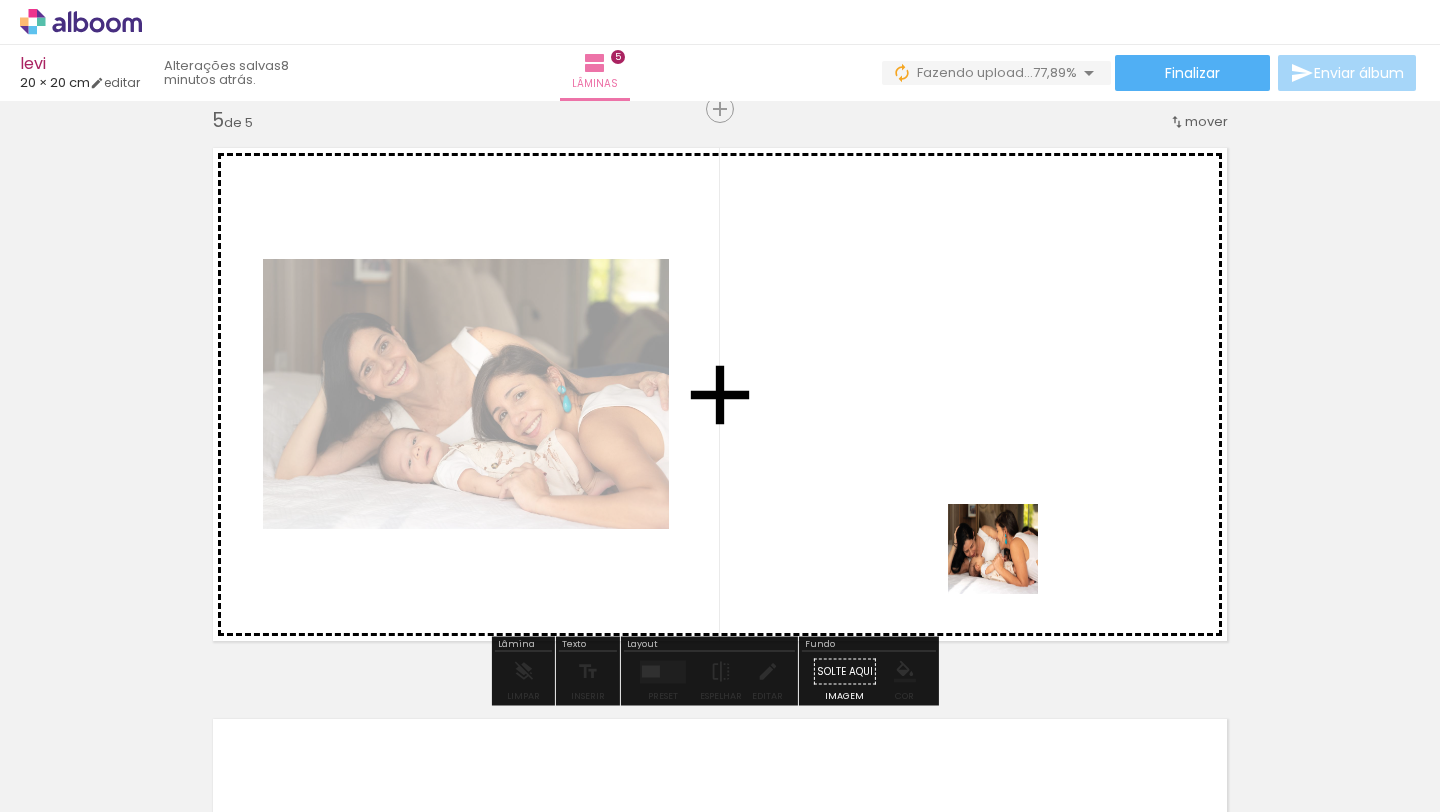 drag, startPoint x: 1056, startPoint y: 759, endPoint x: 955, endPoint y: 450, distance: 325.08768 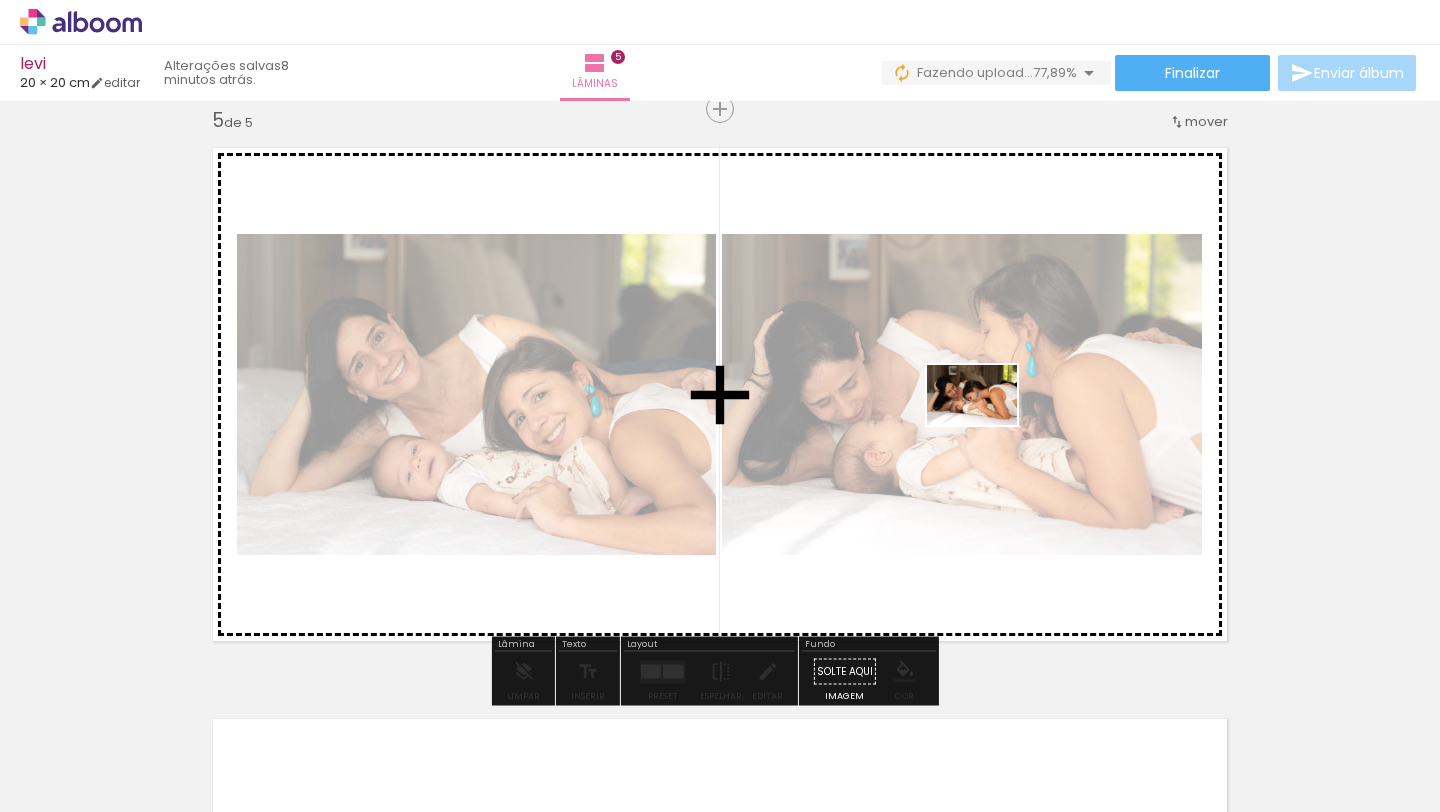 drag, startPoint x: 1191, startPoint y: 764, endPoint x: 987, endPoint y: 425, distance: 395.64758 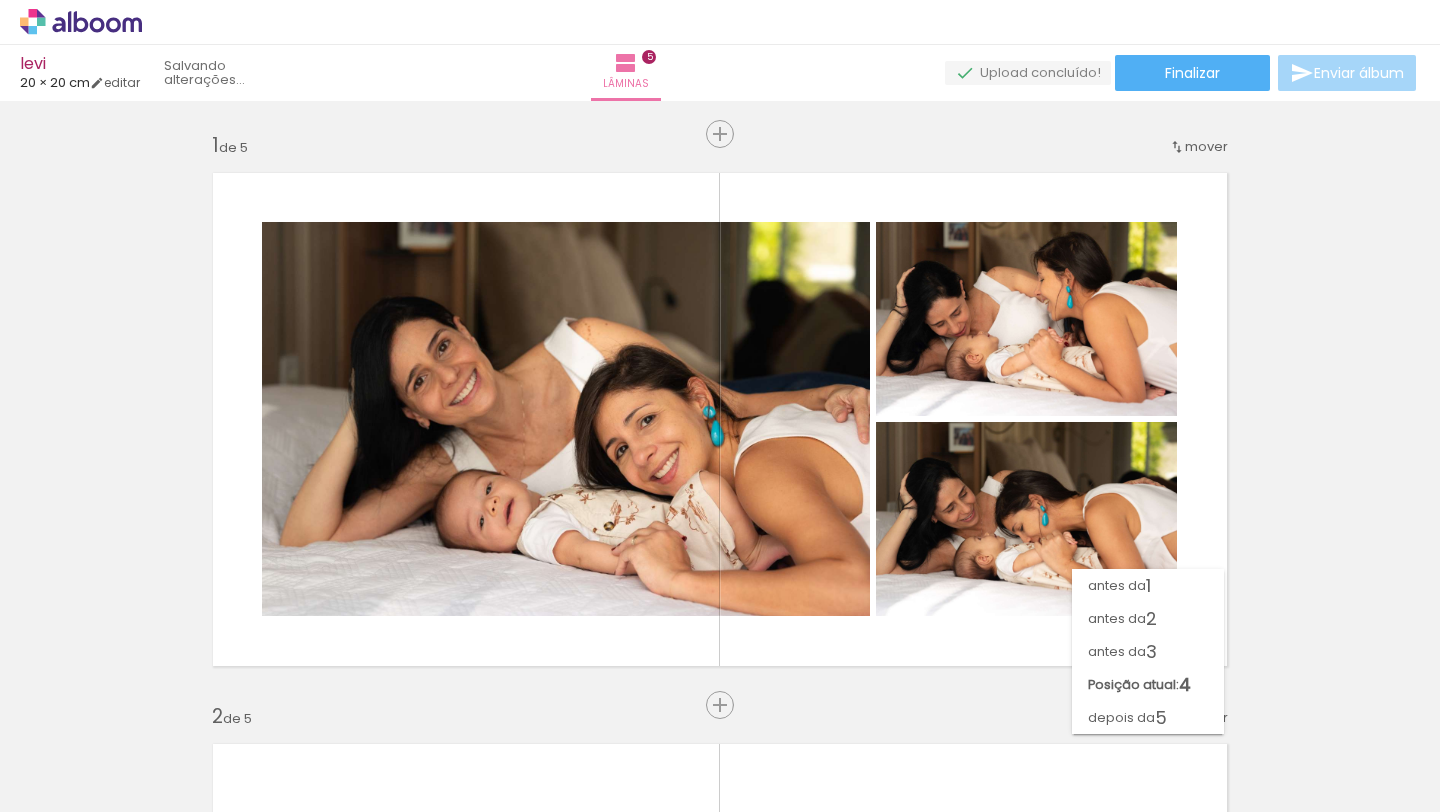 scroll, scrollTop: 0, scrollLeft: 0, axis: both 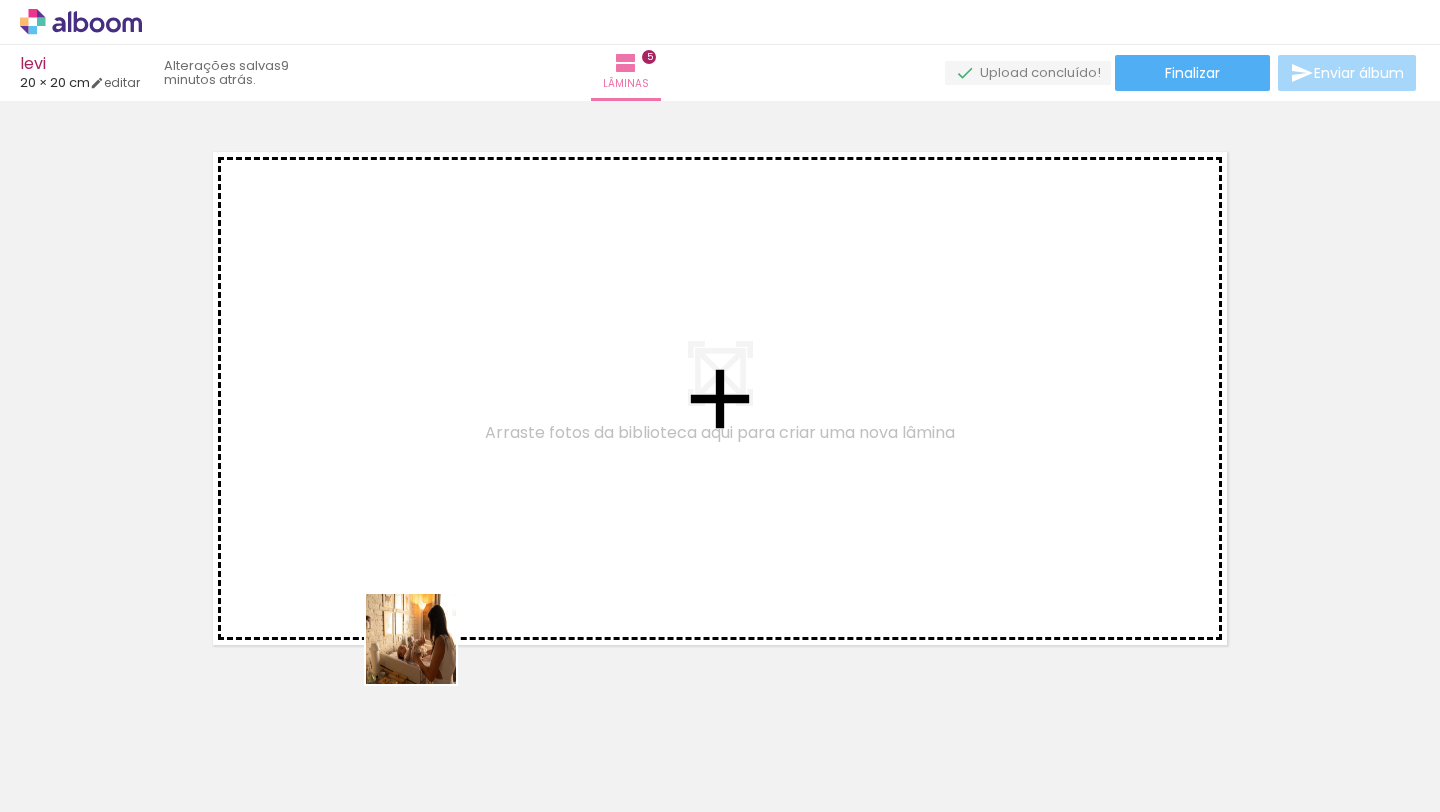 drag, startPoint x: 386, startPoint y: 752, endPoint x: 441, endPoint y: 594, distance: 167.29913 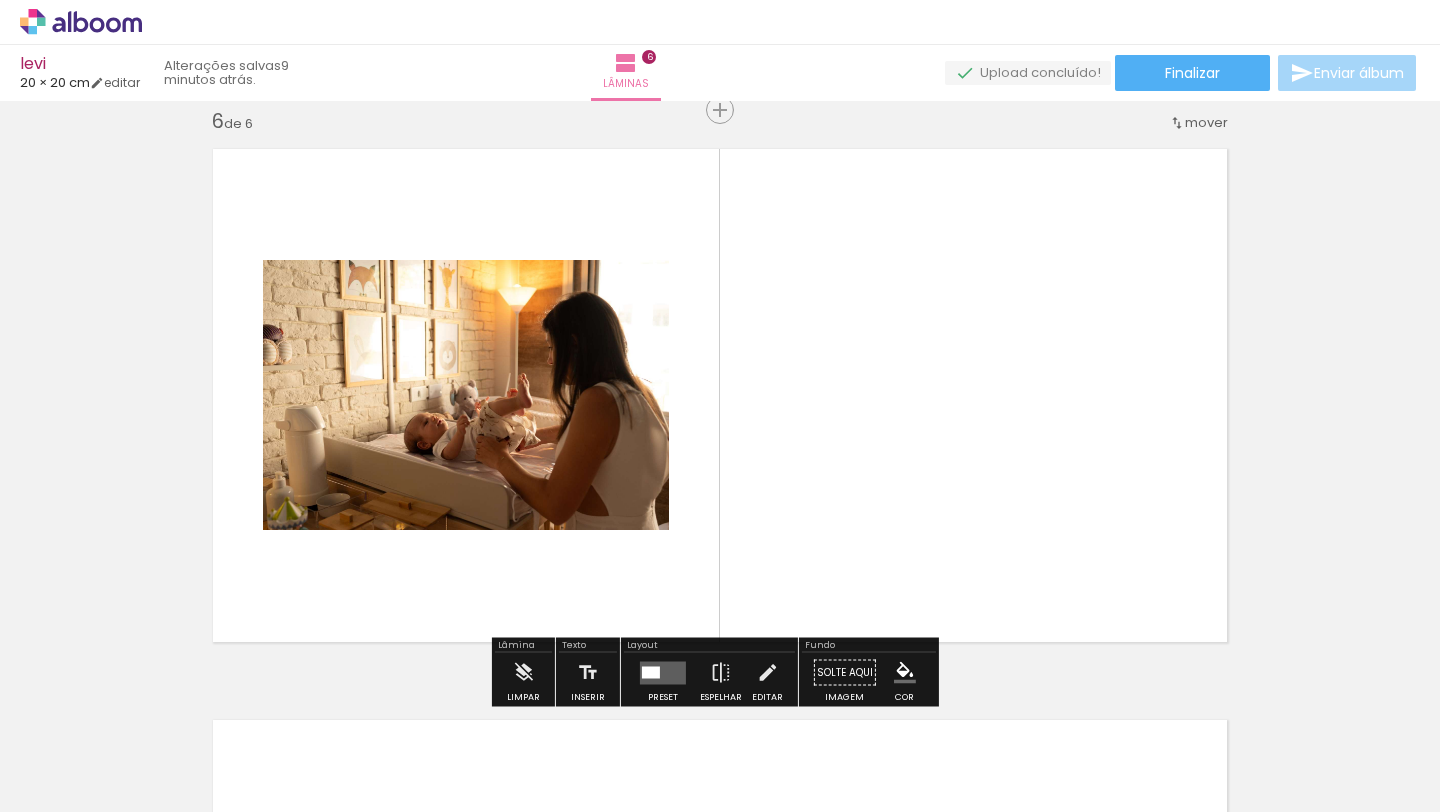 scroll, scrollTop: 2880, scrollLeft: 0, axis: vertical 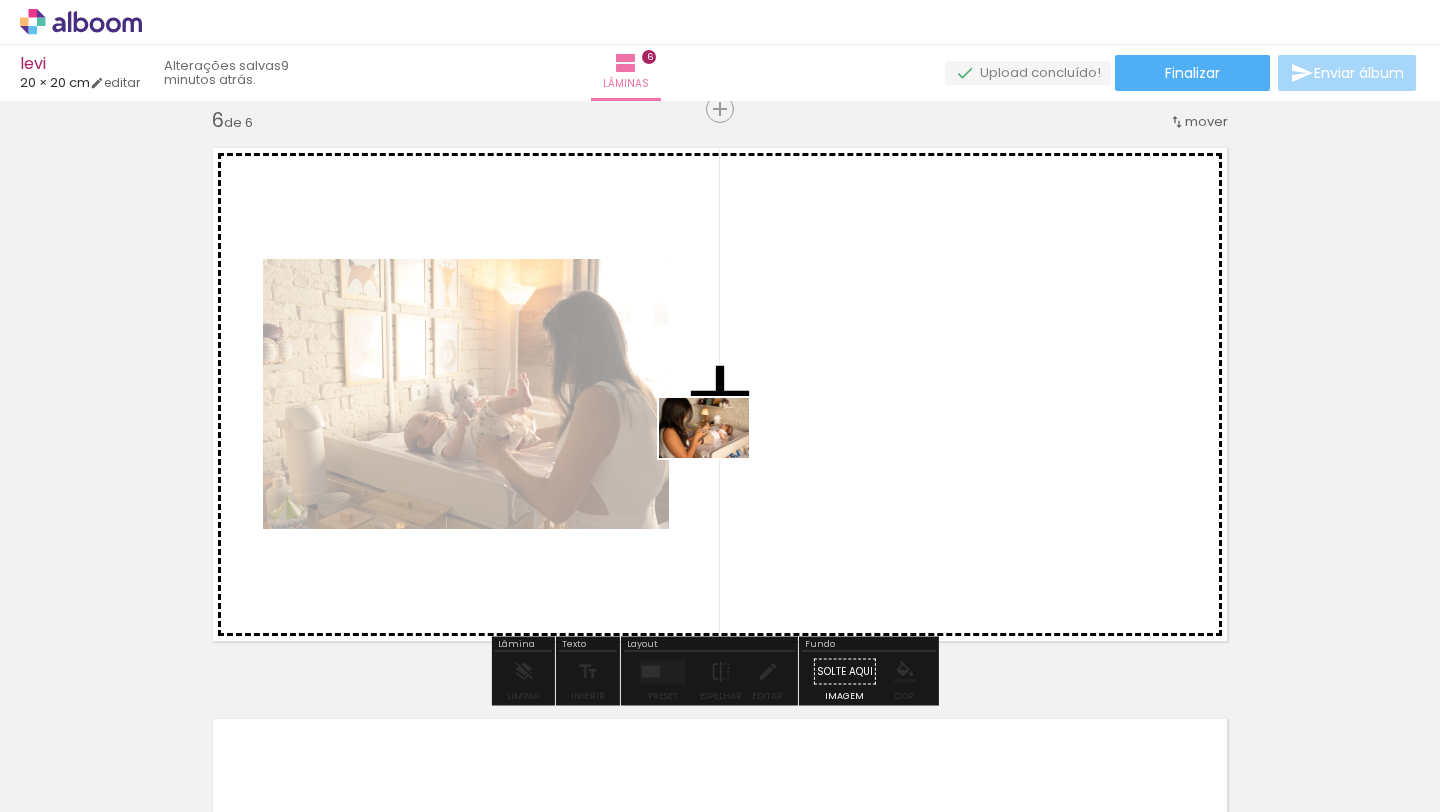 drag, startPoint x: 468, startPoint y: 743, endPoint x: 737, endPoint y: 447, distance: 399.97125 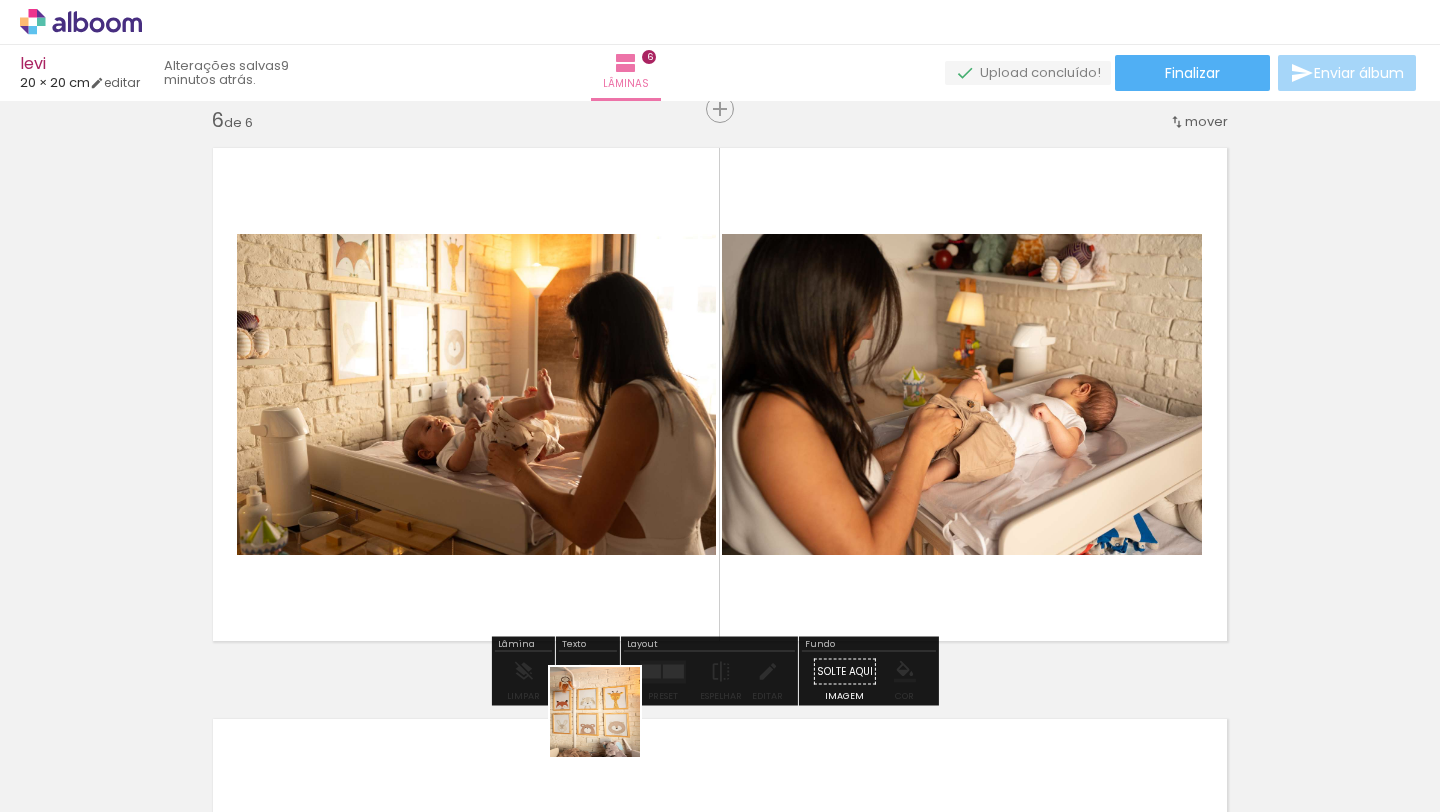 drag, startPoint x: 599, startPoint y: 762, endPoint x: 690, endPoint y: 614, distance: 173.73831 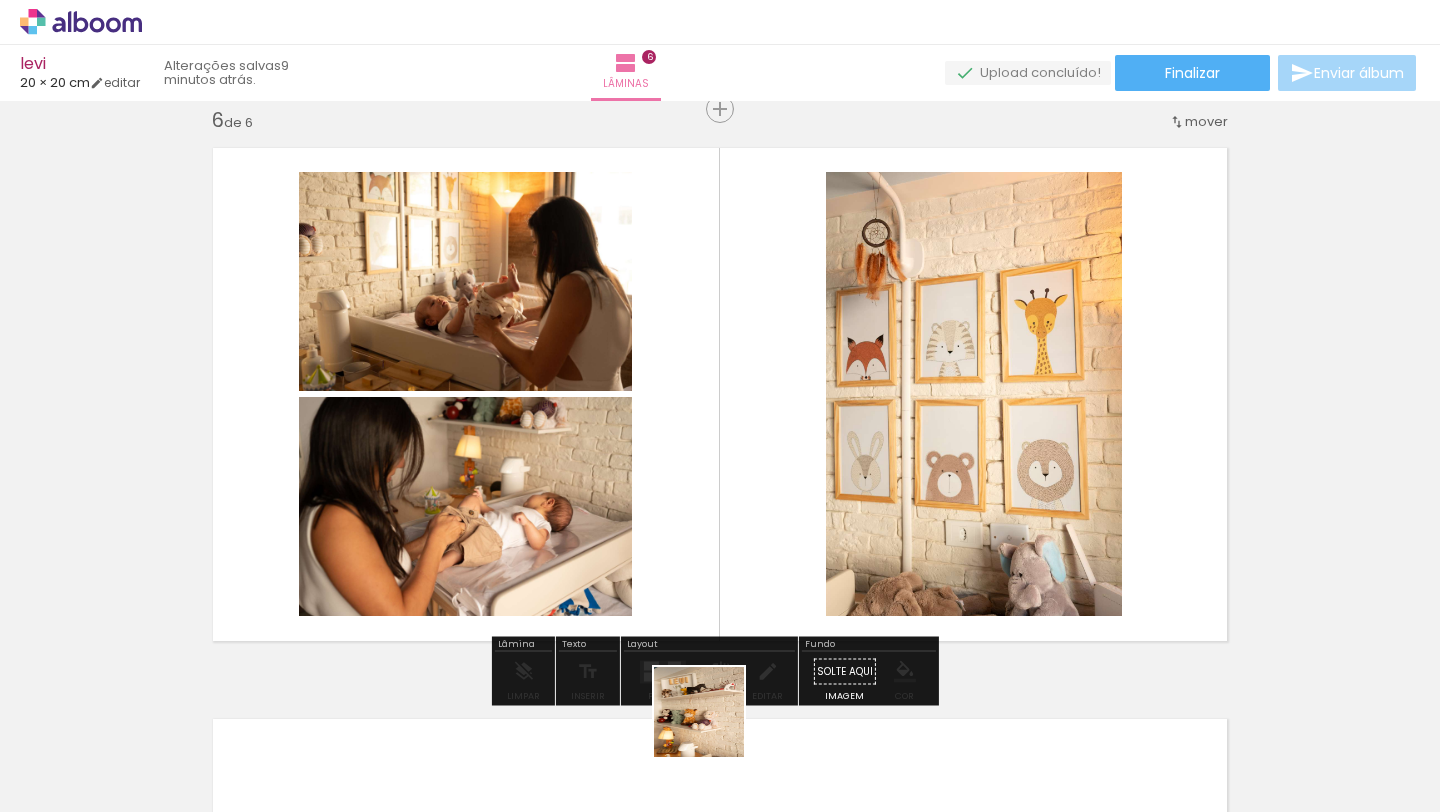 drag, startPoint x: 711, startPoint y: 749, endPoint x: 756, endPoint y: 655, distance: 104.21612 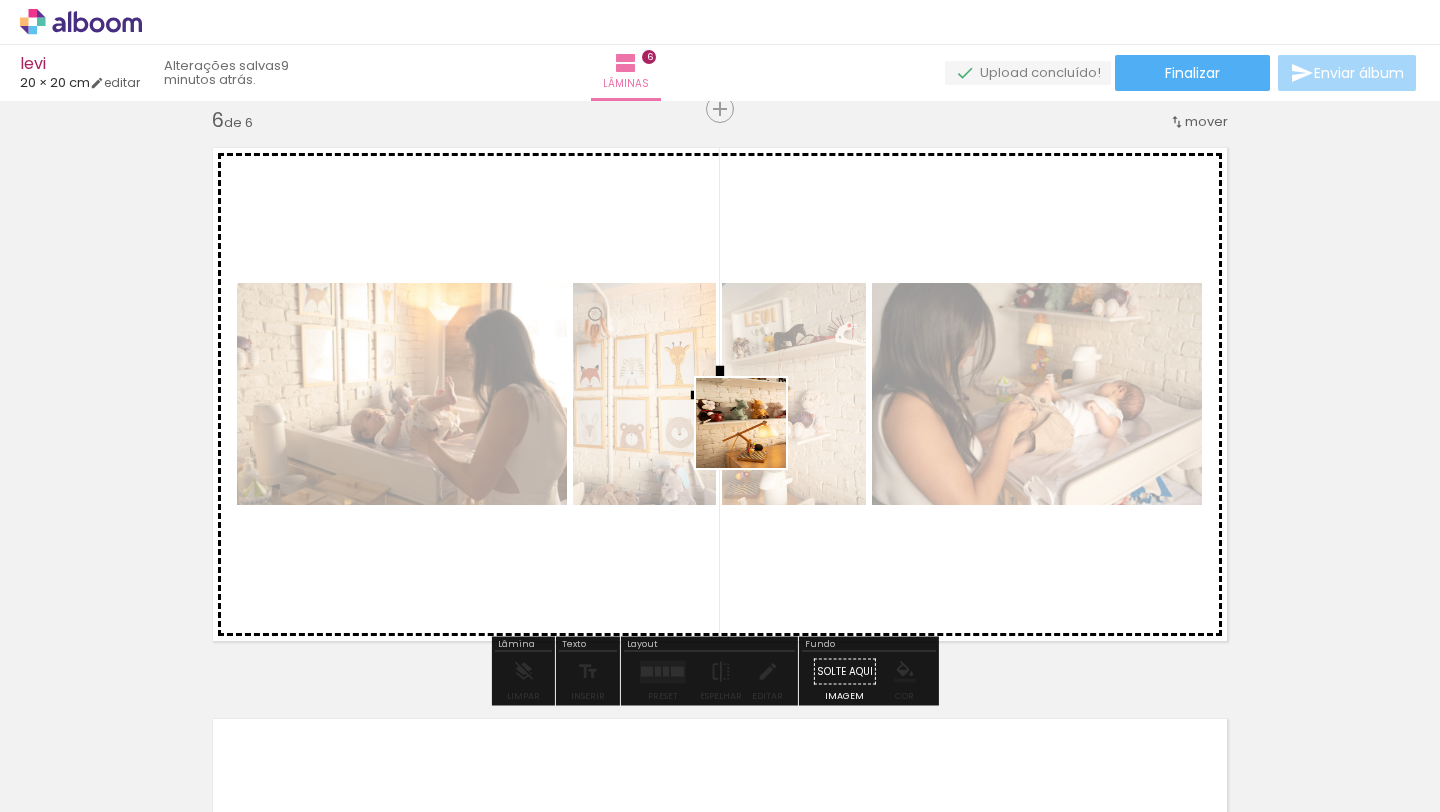 drag, startPoint x: 813, startPoint y: 754, endPoint x: 752, endPoint y: 423, distance: 336.5739 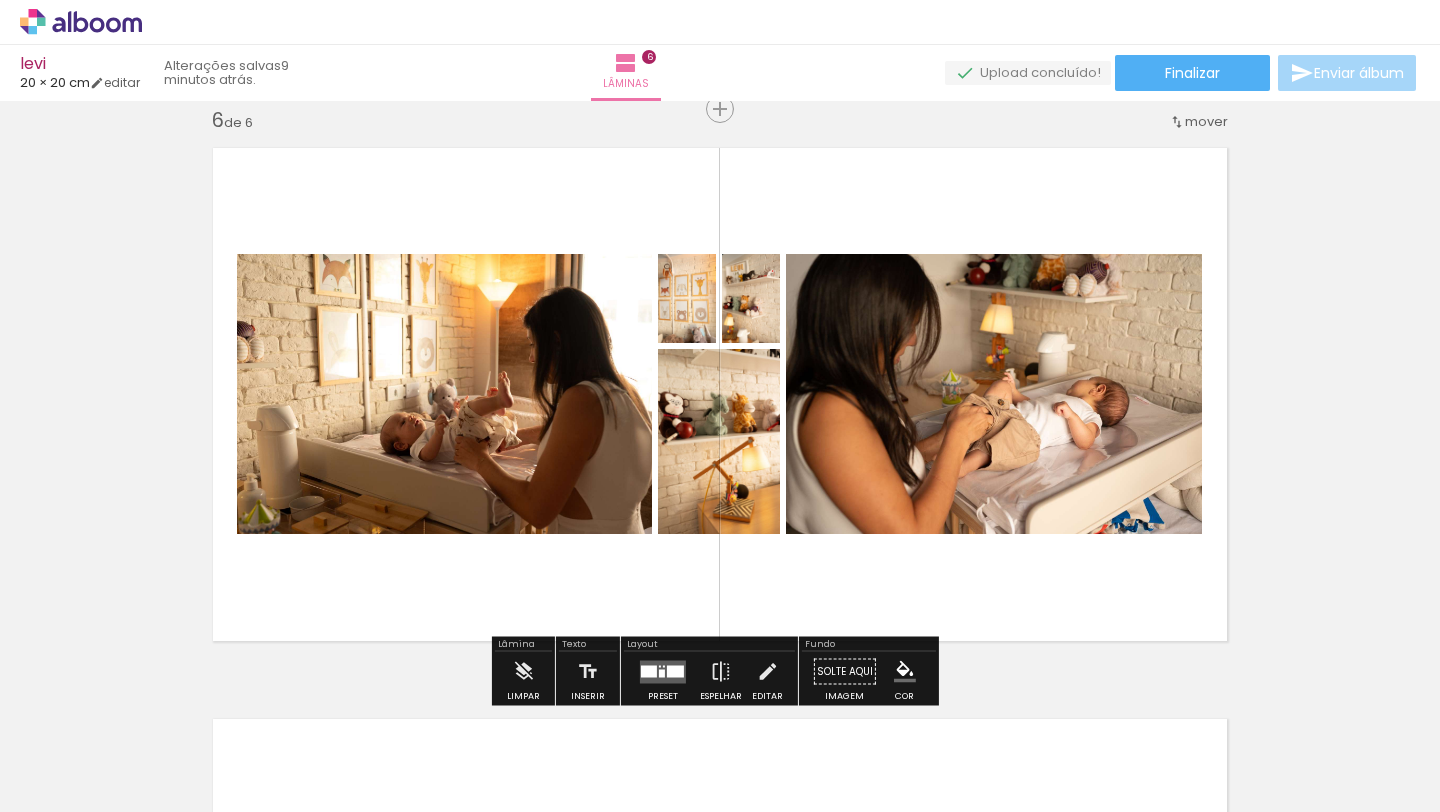 scroll, scrollTop: 0, scrollLeft: 3406, axis: horizontal 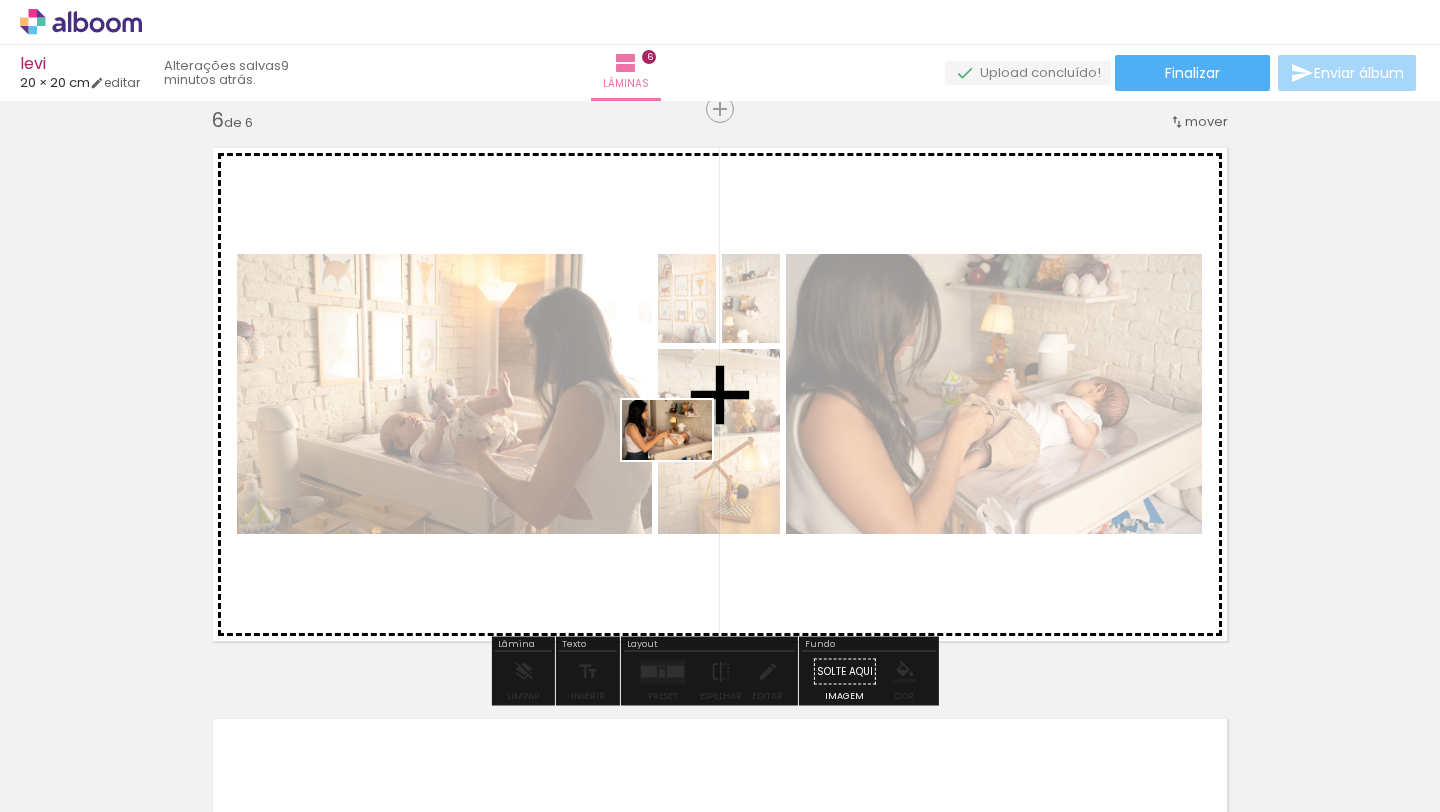 drag, startPoint x: 368, startPoint y: 757, endPoint x: 682, endPoint y: 460, distance: 432.20944 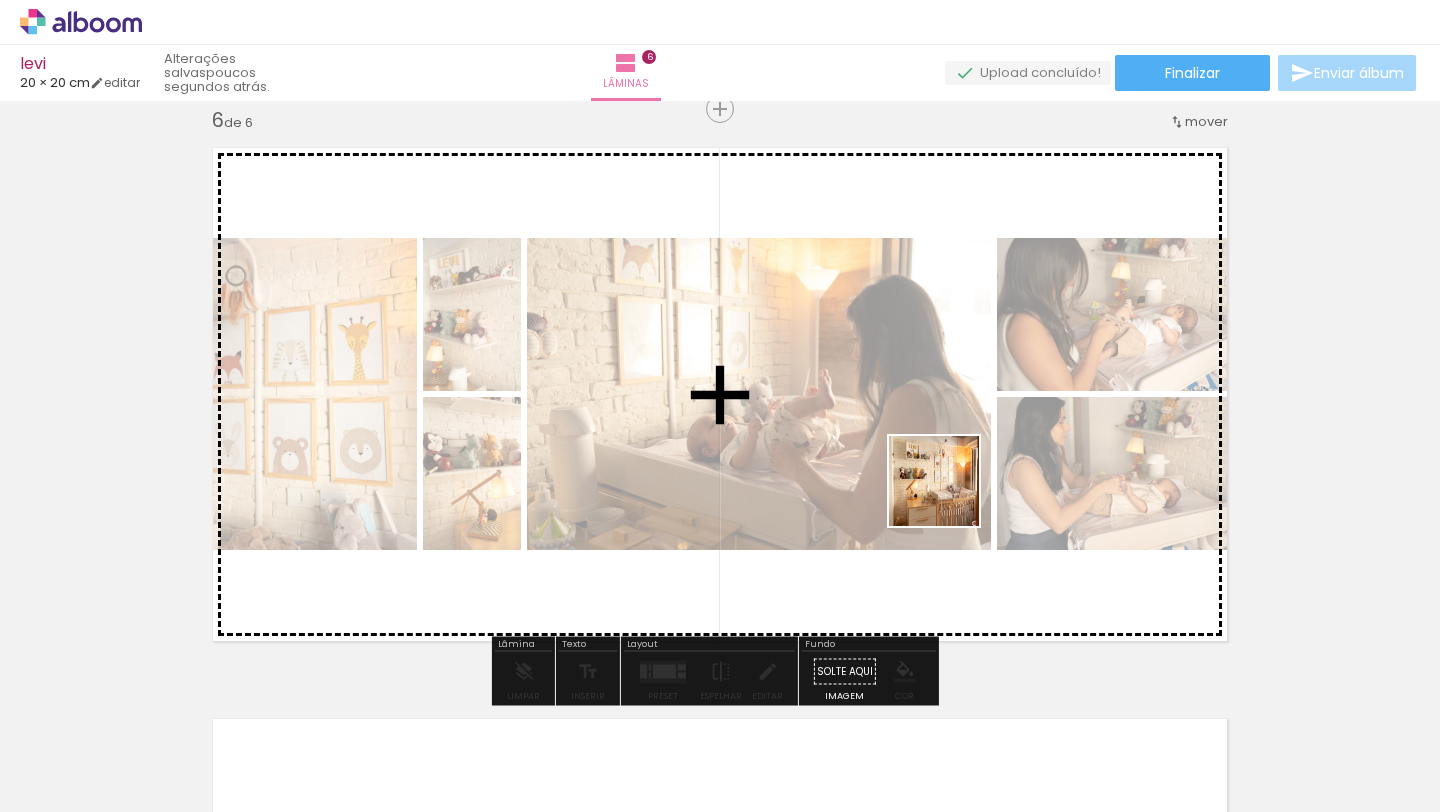 drag, startPoint x: 1172, startPoint y: 759, endPoint x: 1040, endPoint y: 556, distance: 242.14252 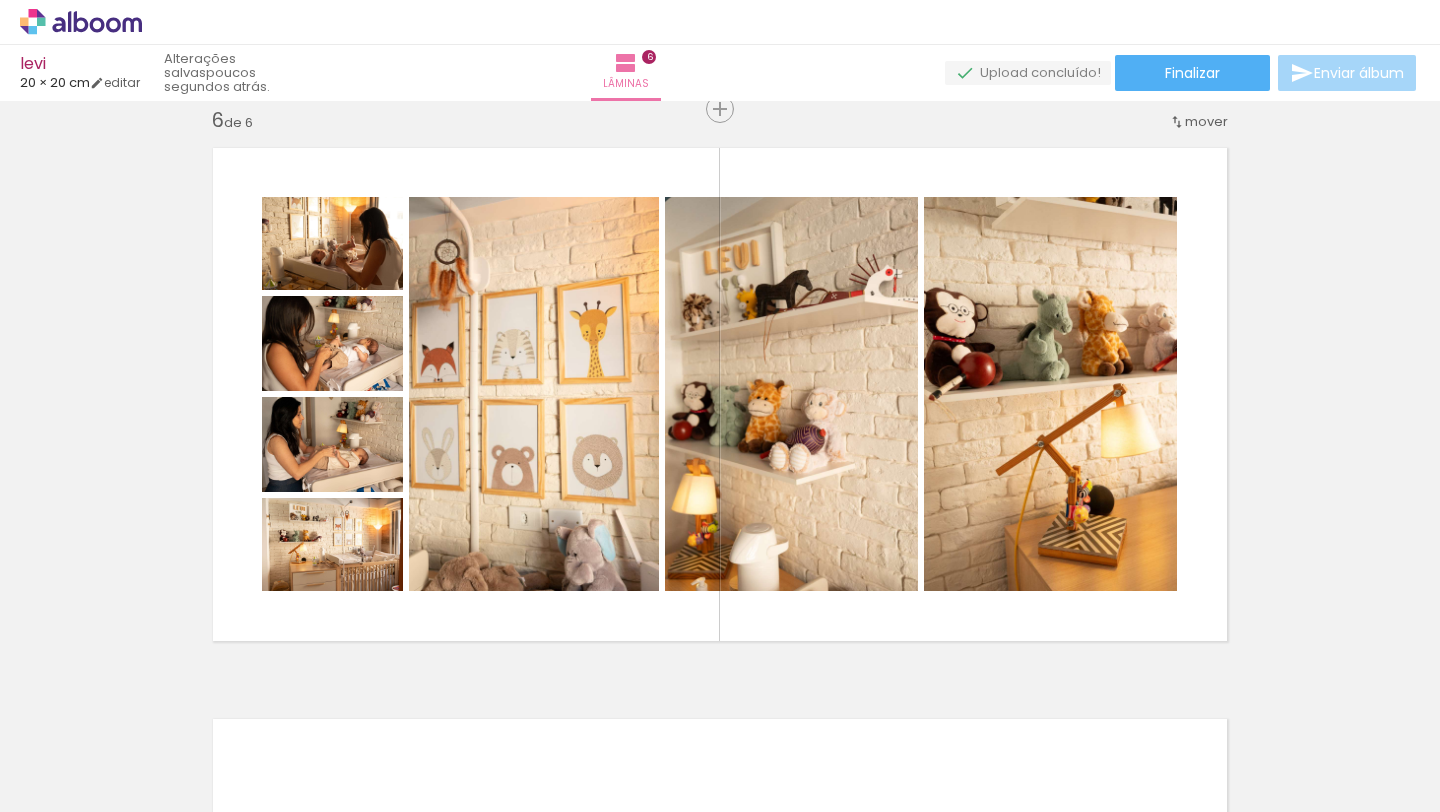scroll, scrollTop: 0, scrollLeft: 4182, axis: horizontal 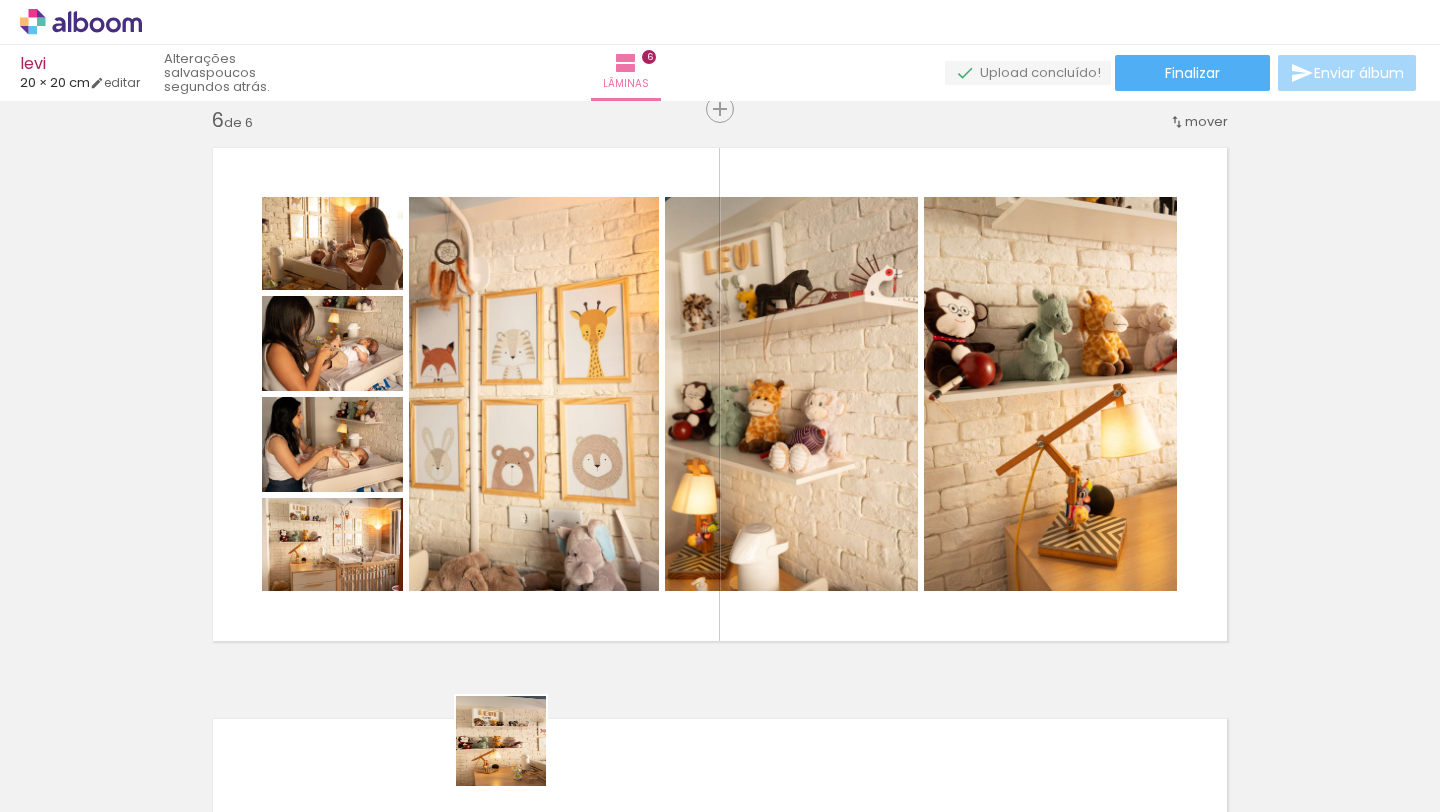 drag, startPoint x: 513, startPoint y: 767, endPoint x: 686, endPoint y: 656, distance: 205.54805 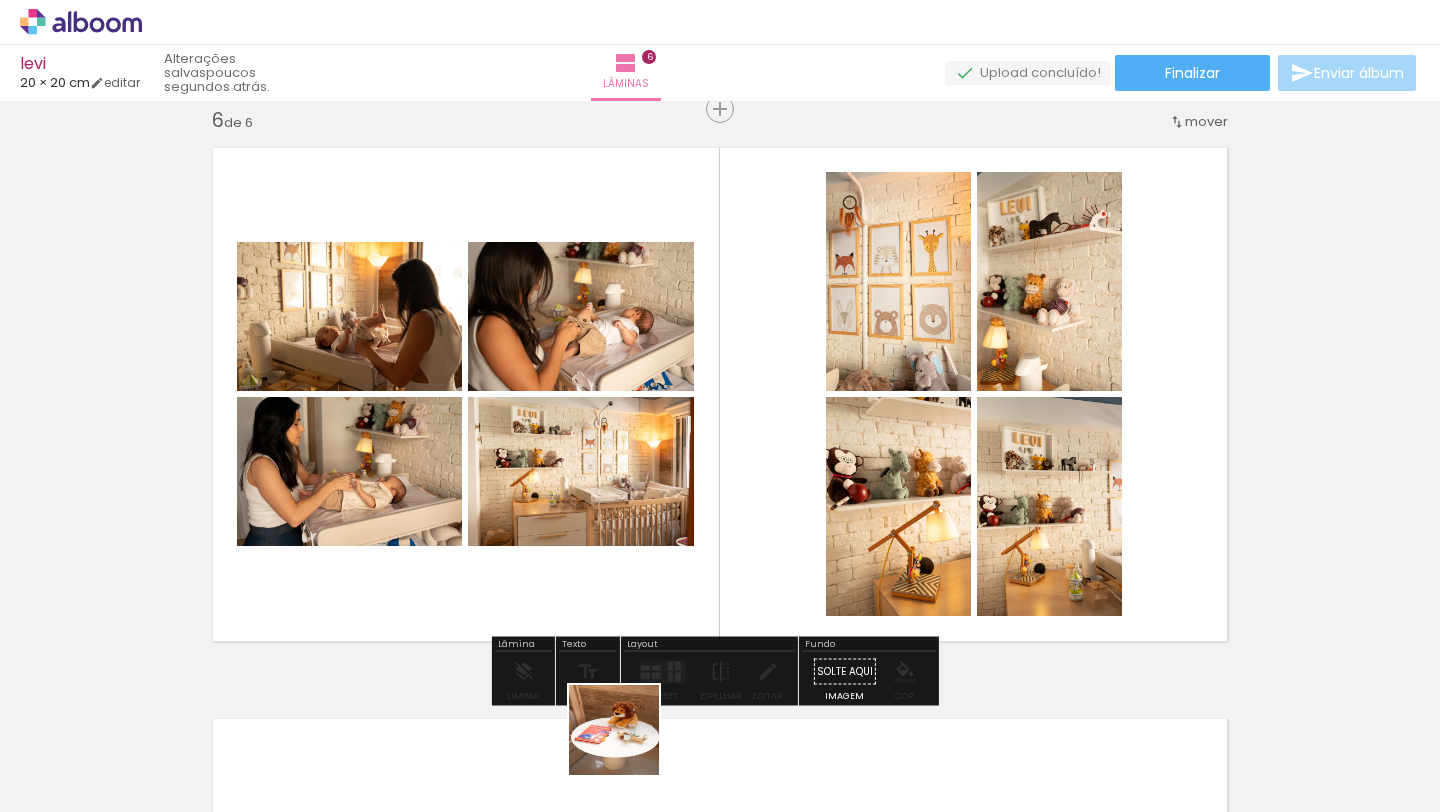 drag, startPoint x: 629, startPoint y: 745, endPoint x: 742, endPoint y: 610, distance: 176.05113 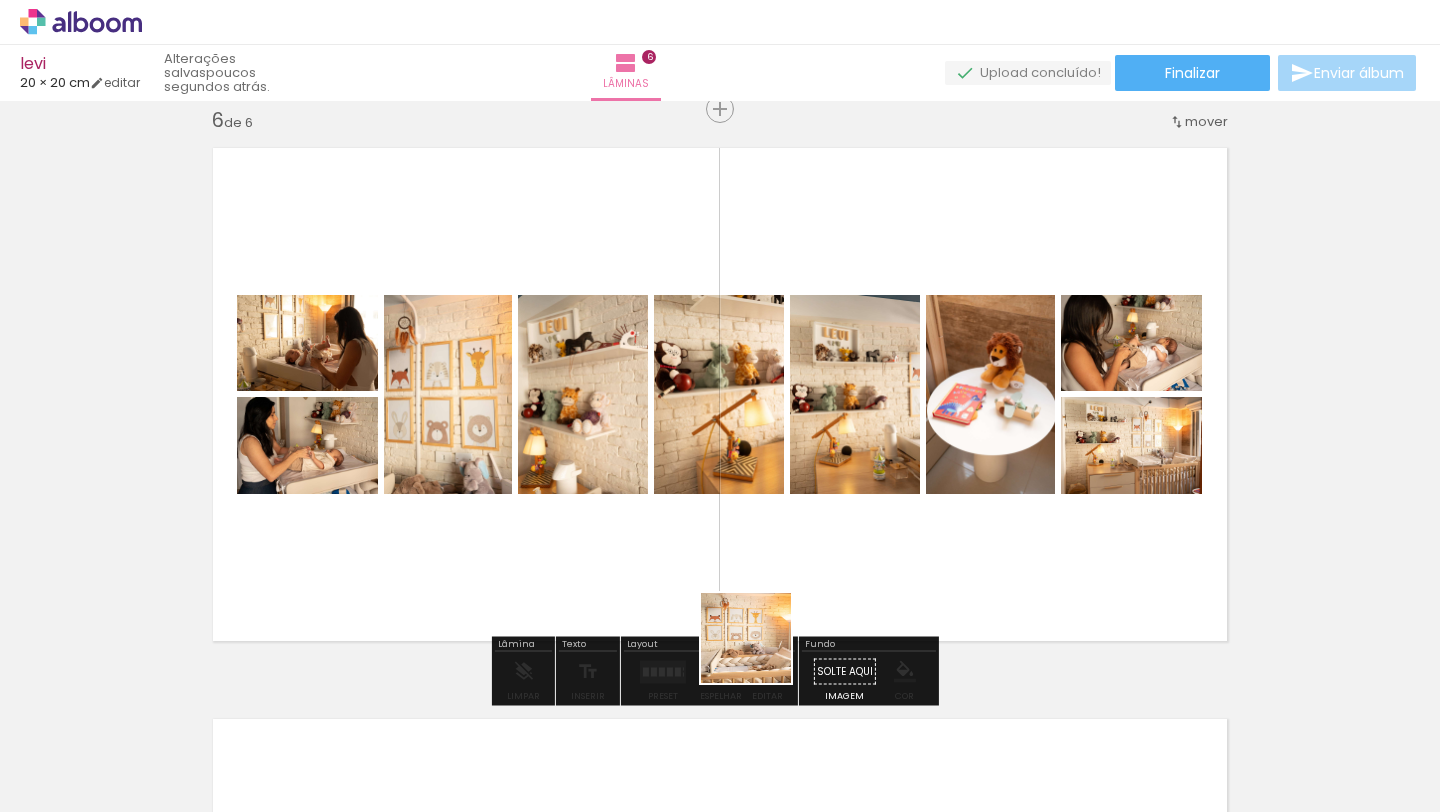 drag, startPoint x: 736, startPoint y: 760, endPoint x: 792, endPoint y: 476, distance: 289.46848 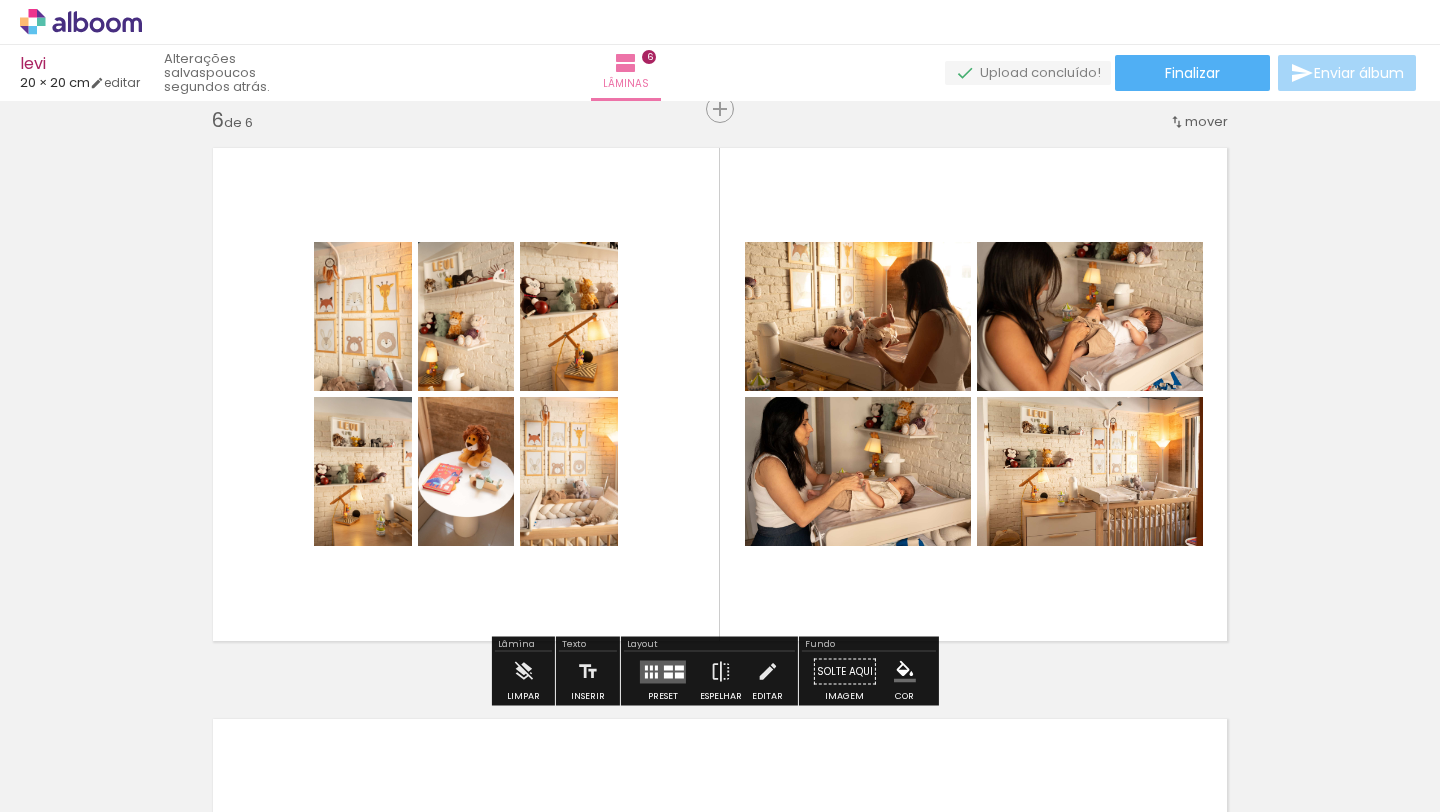 click at bounding box center [663, 671] 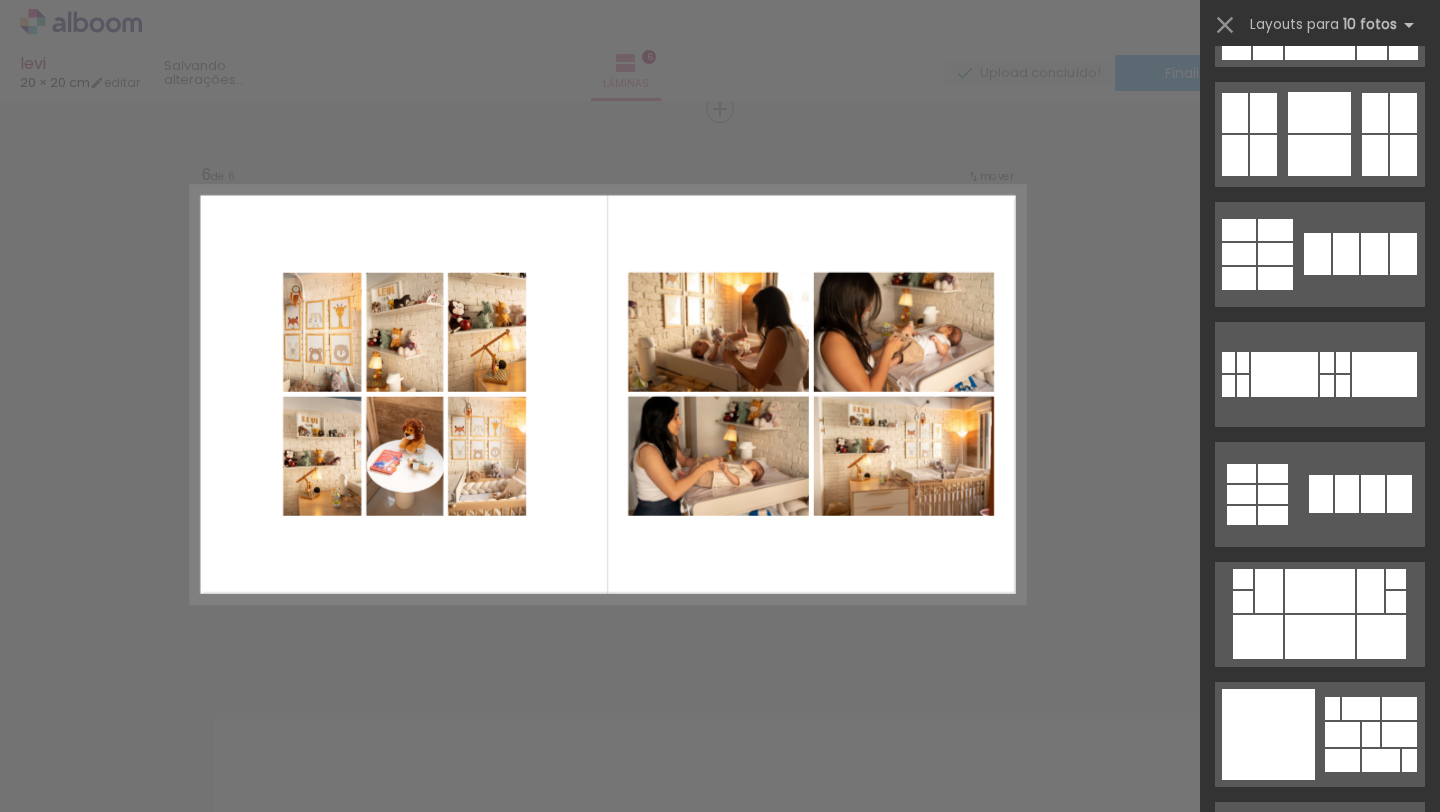 scroll, scrollTop: 0, scrollLeft: 0, axis: both 